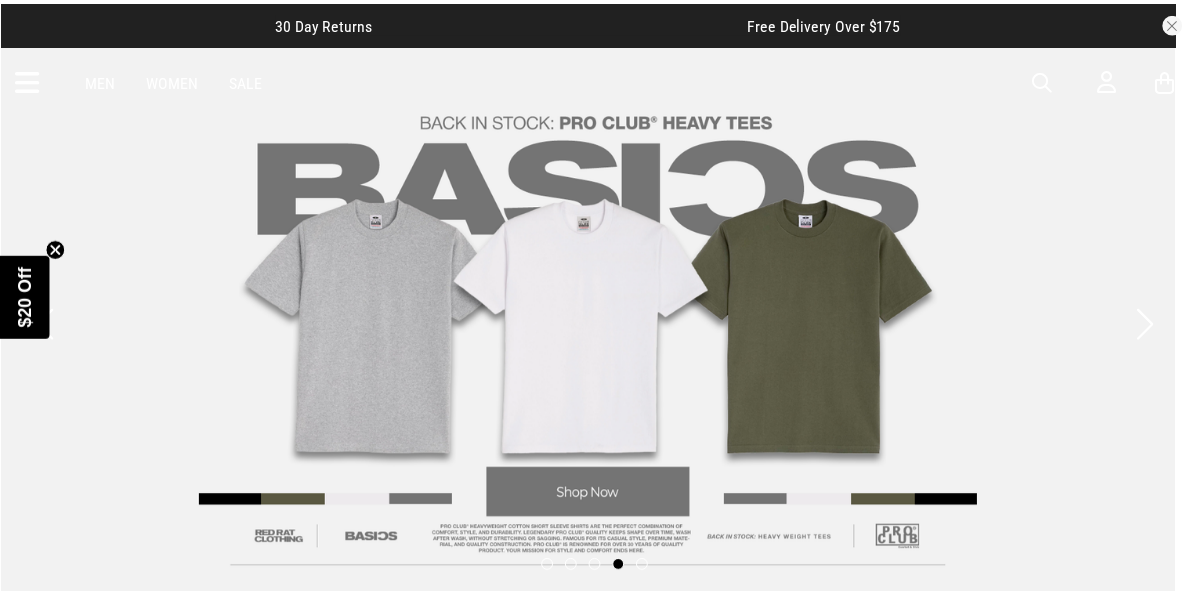 scroll, scrollTop: 0, scrollLeft: 0, axis: both 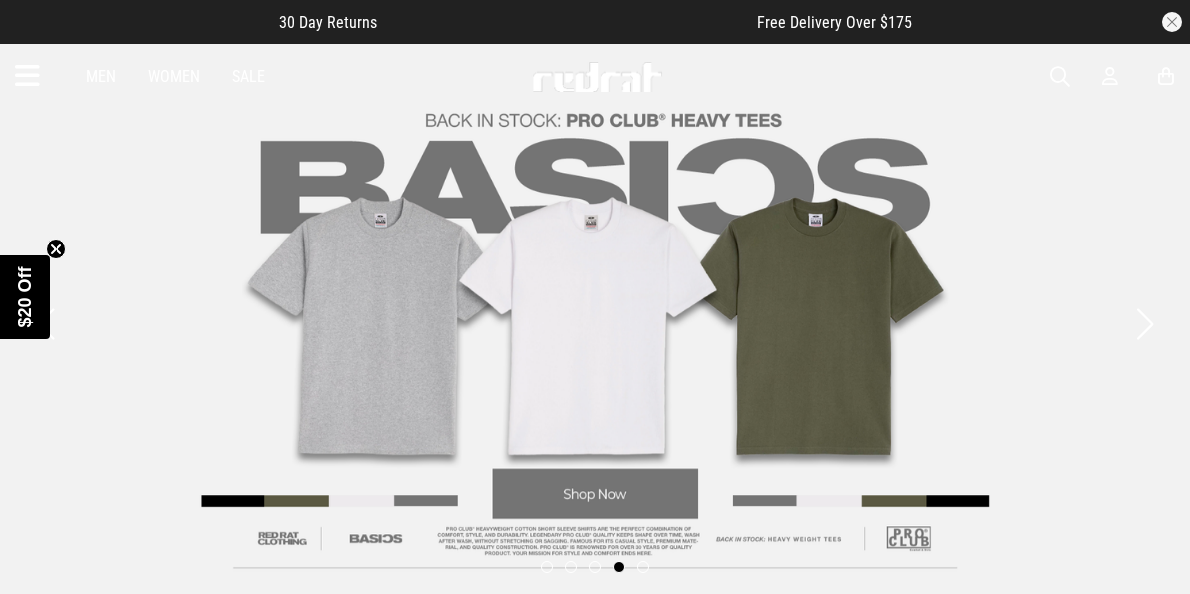click at bounding box center (1060, 77) 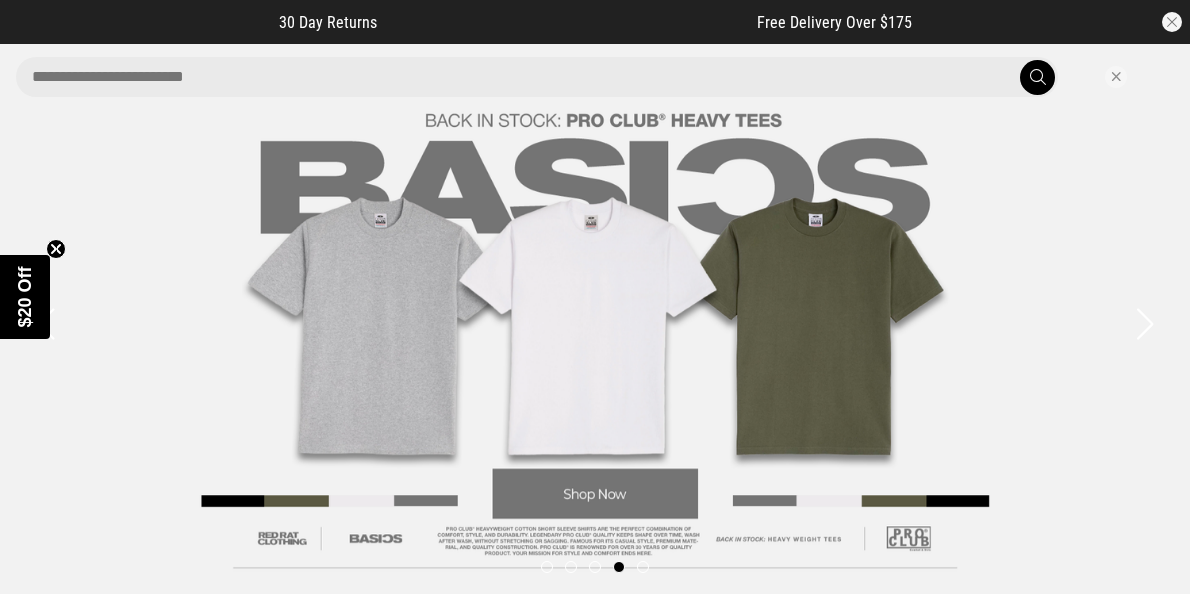 click at bounding box center [537, 77] 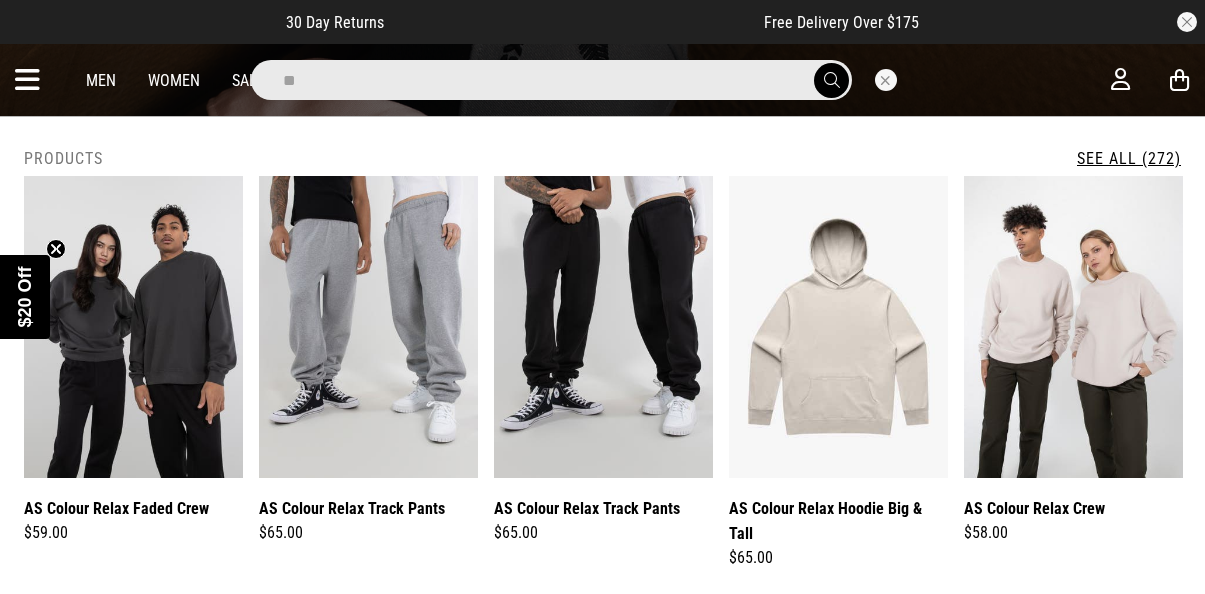 type on "*" 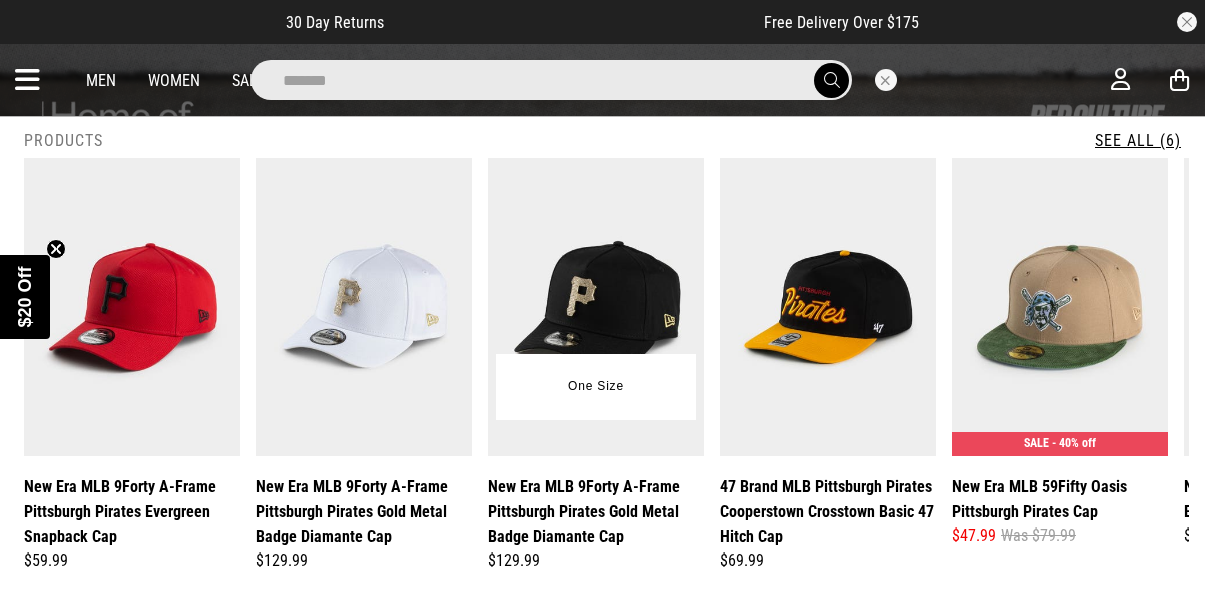 scroll, scrollTop: 36, scrollLeft: 0, axis: vertical 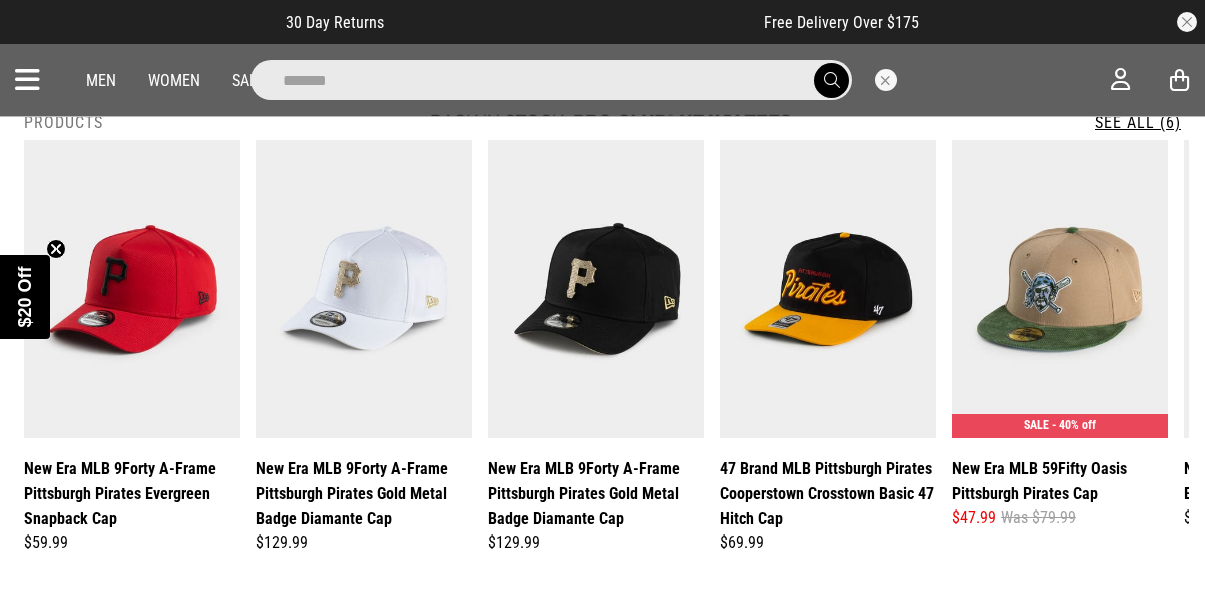 type on "*******" 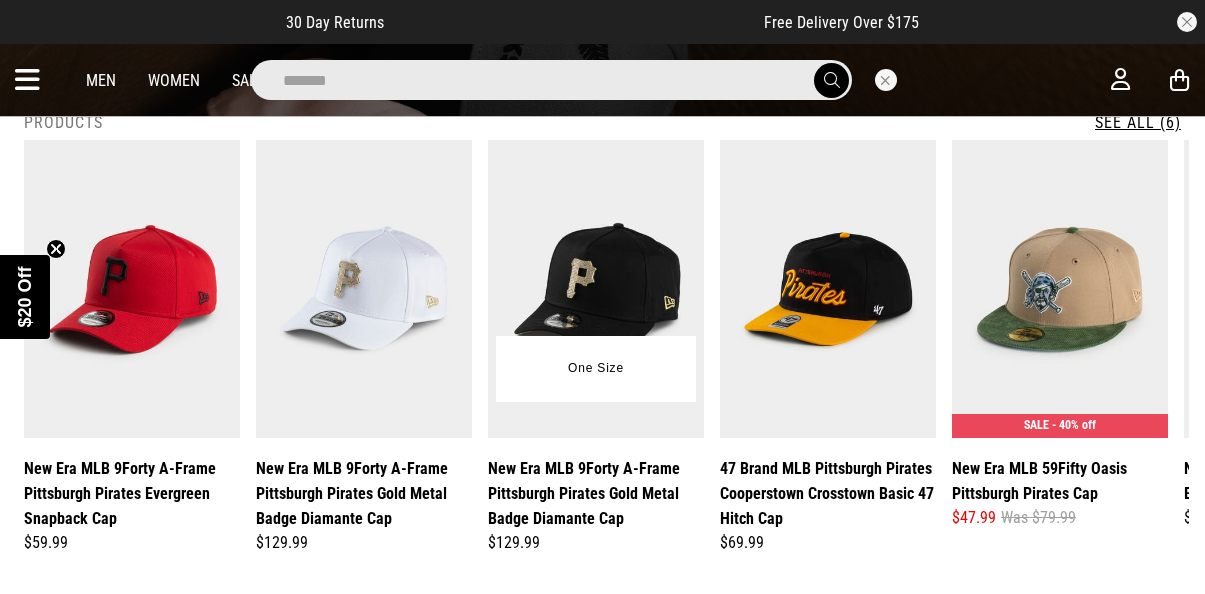 click at bounding box center [596, 289] 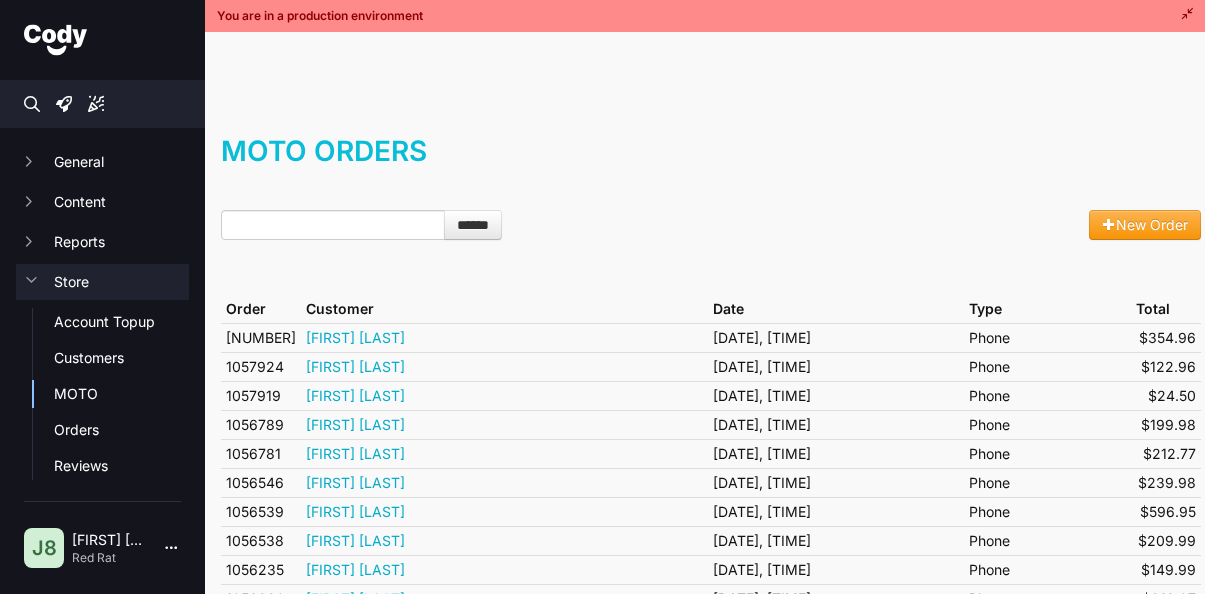 click on "New Order" at bounding box center [1145, 225] 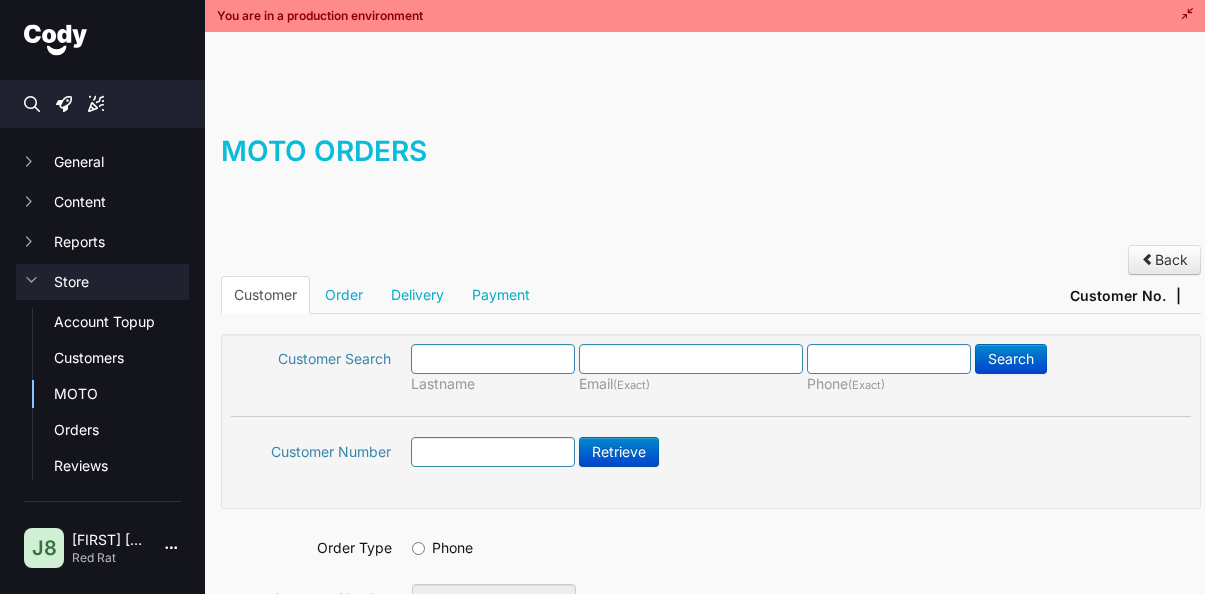 scroll, scrollTop: 0, scrollLeft: 0, axis: both 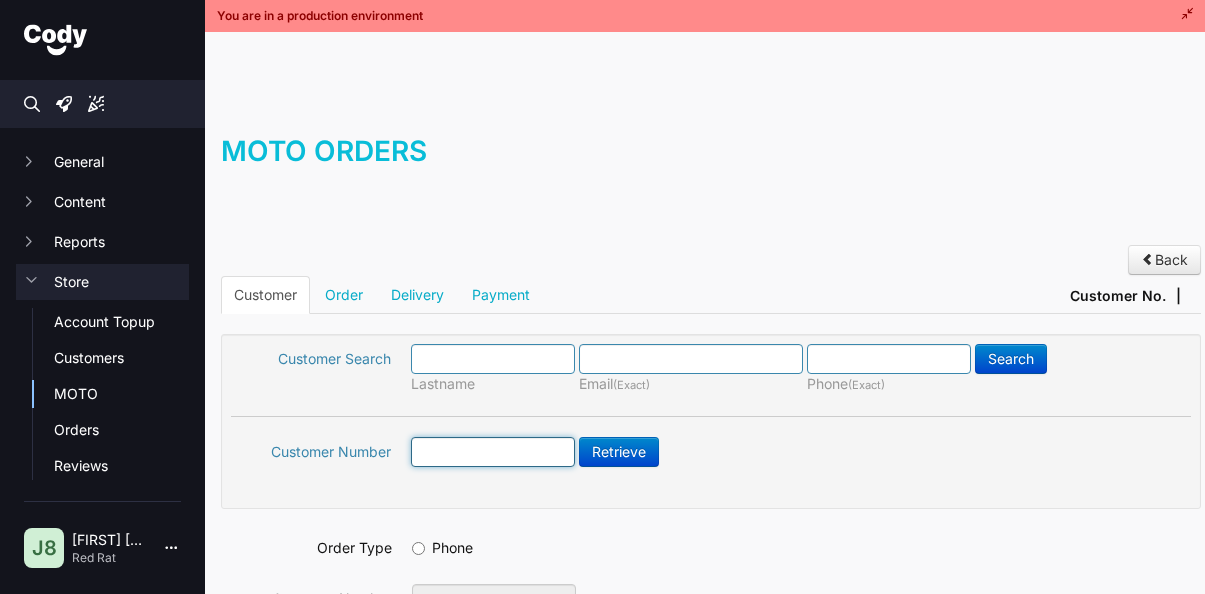 click at bounding box center (493, 452) 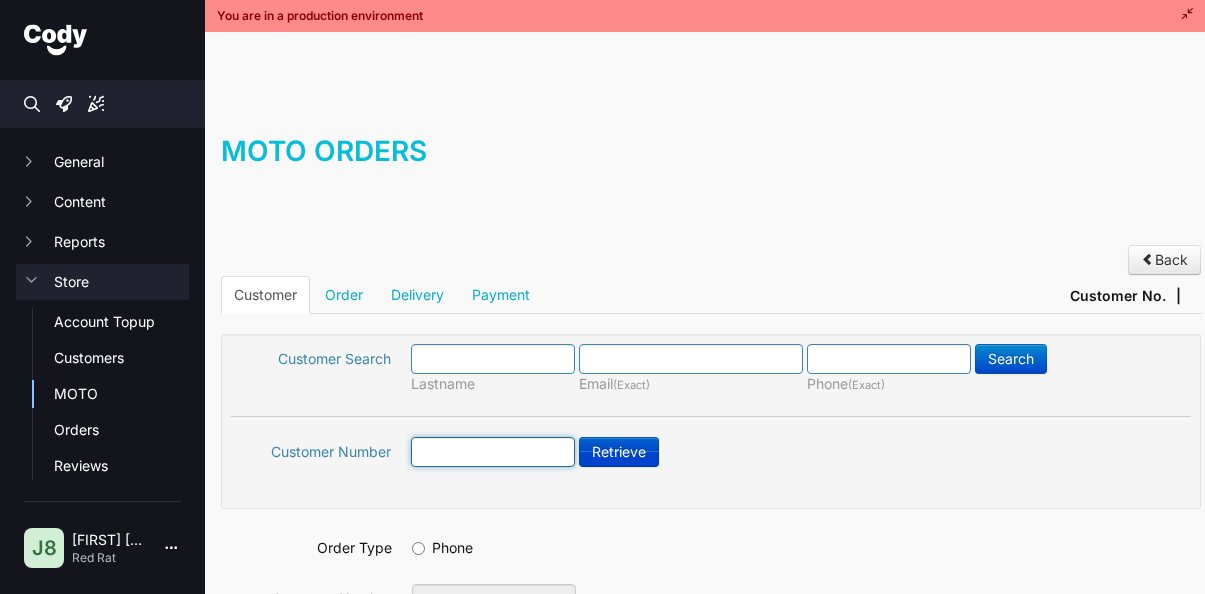 paste on "*****" 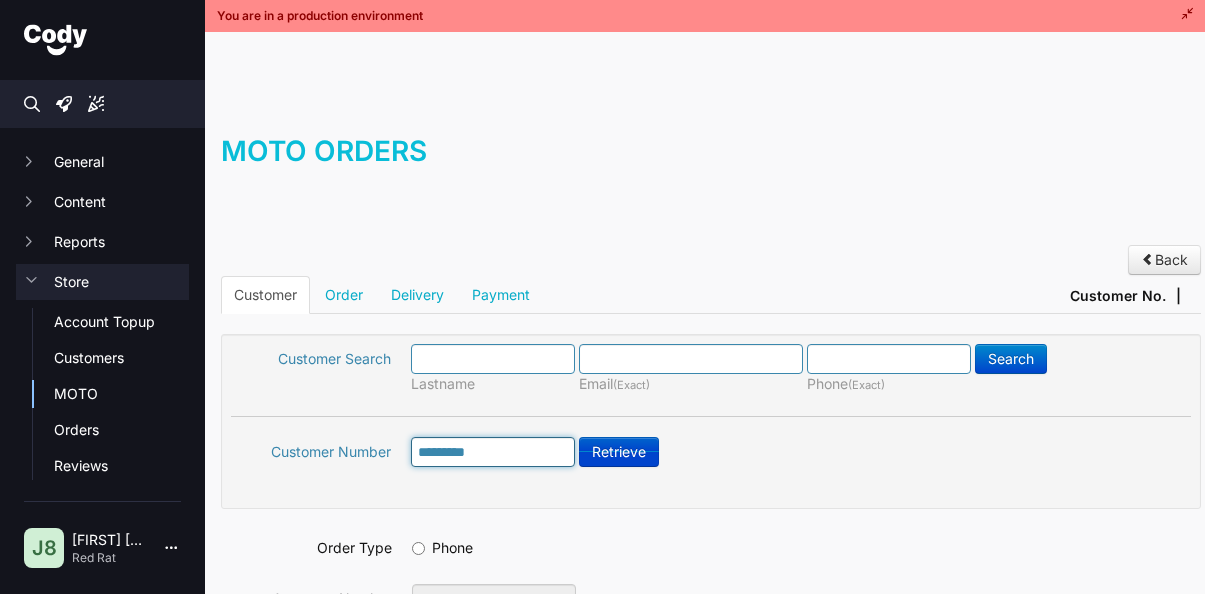 type on "*****" 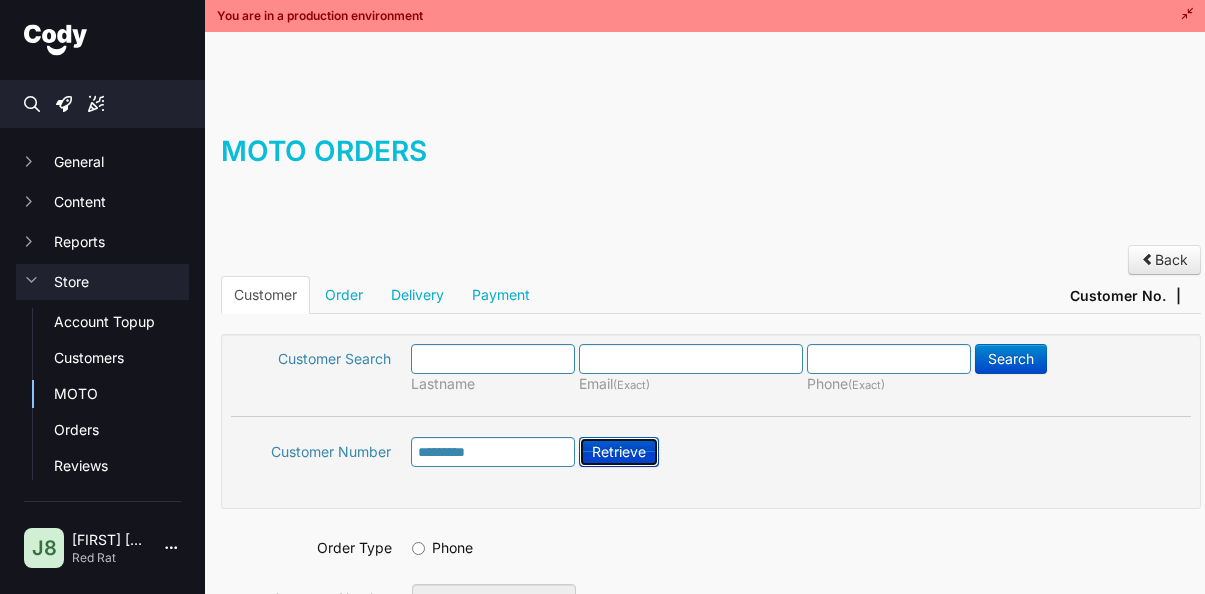 drag, startPoint x: 622, startPoint y: 456, endPoint x: 645, endPoint y: 456, distance: 23 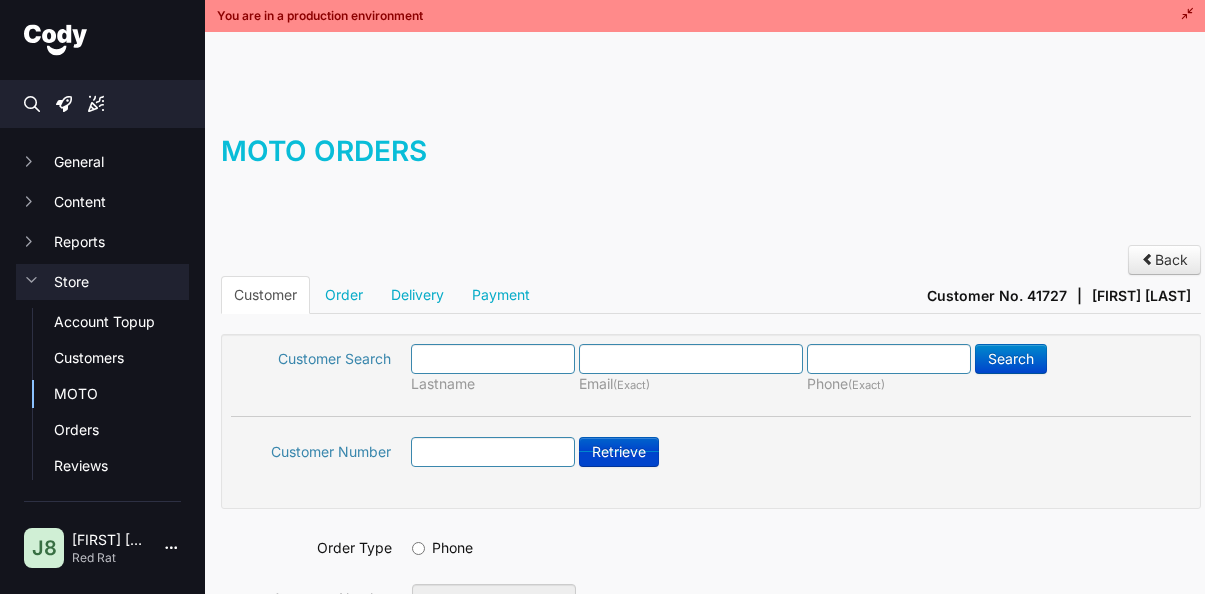scroll, scrollTop: 0, scrollLeft: 0, axis: both 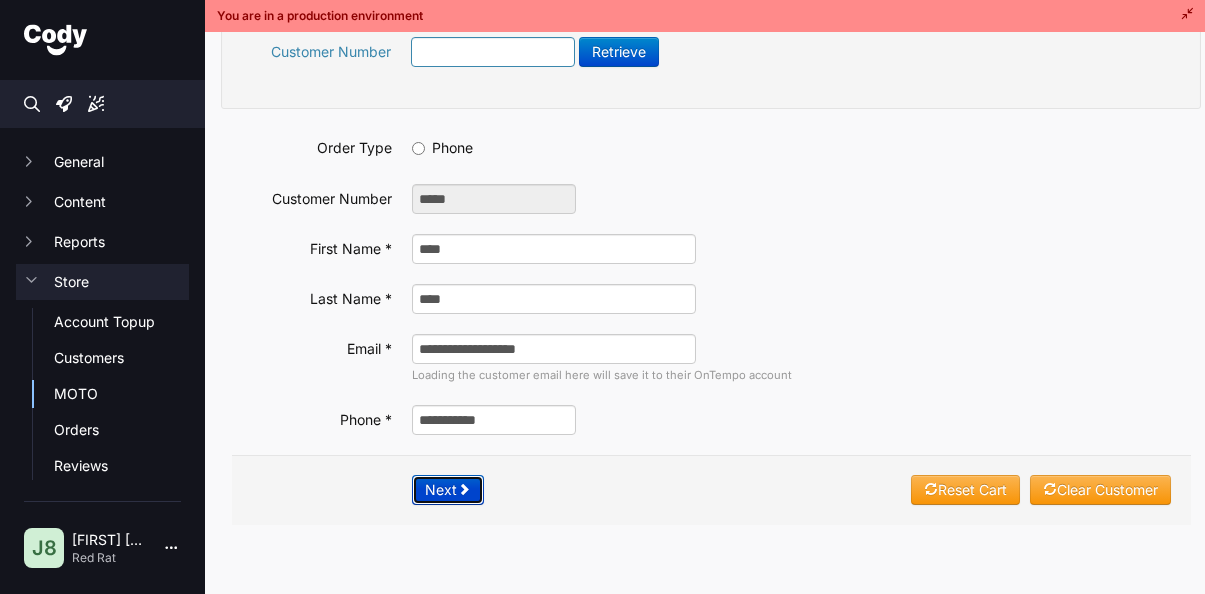 click on "Next" at bounding box center (448, 490) 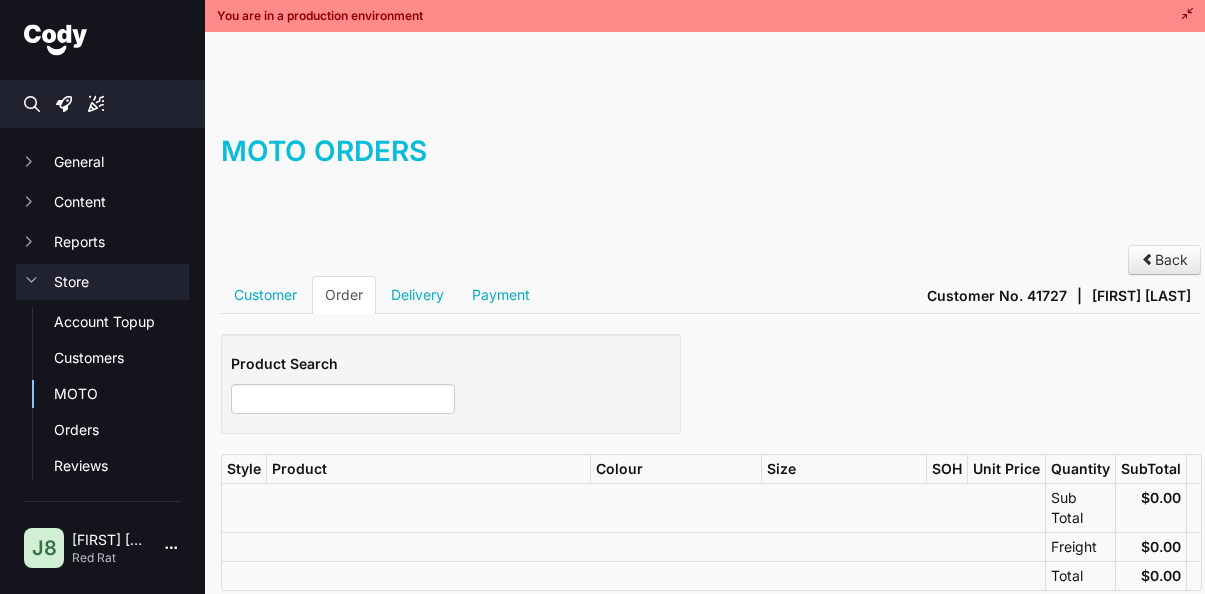 scroll, scrollTop: 0, scrollLeft: 0, axis: both 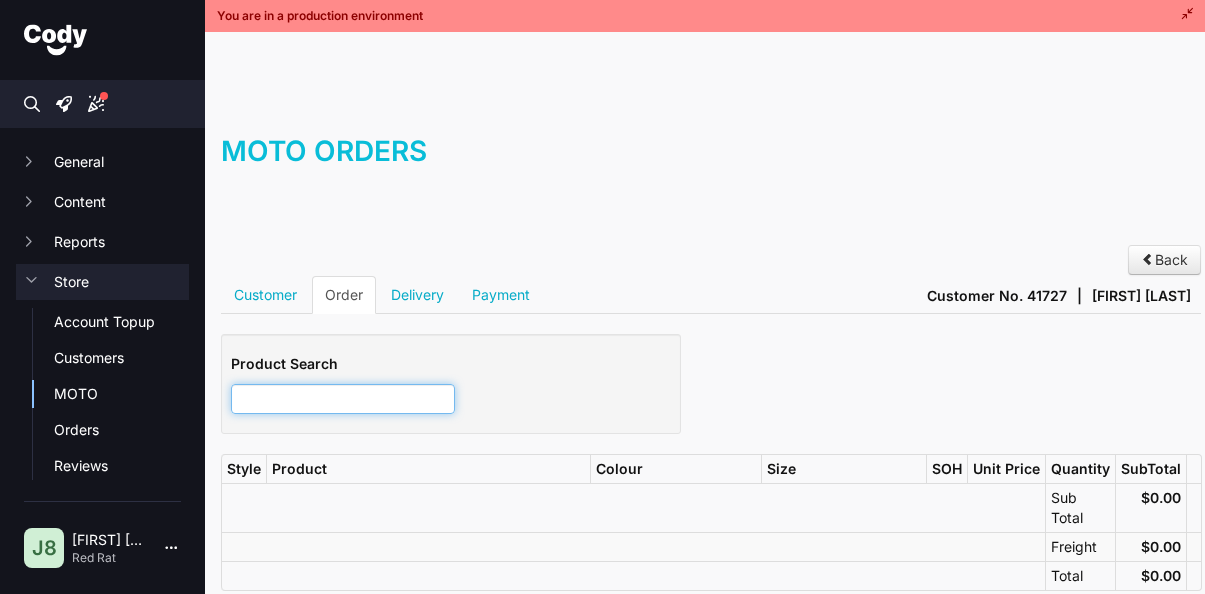 click at bounding box center [343, 399] 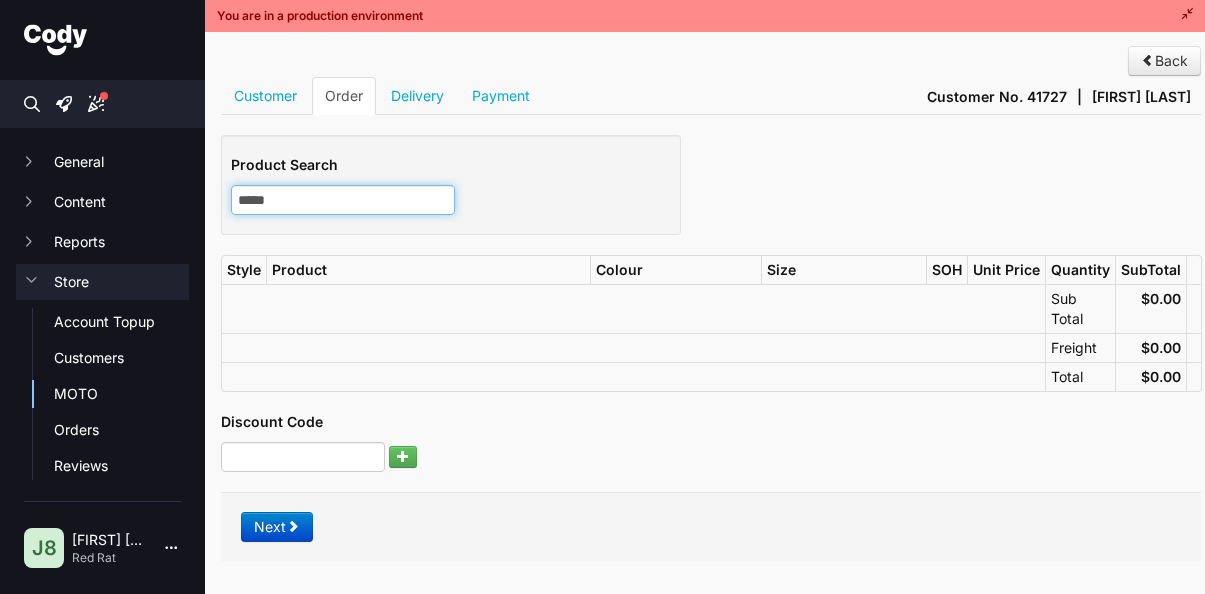 scroll, scrollTop: 232, scrollLeft: 0, axis: vertical 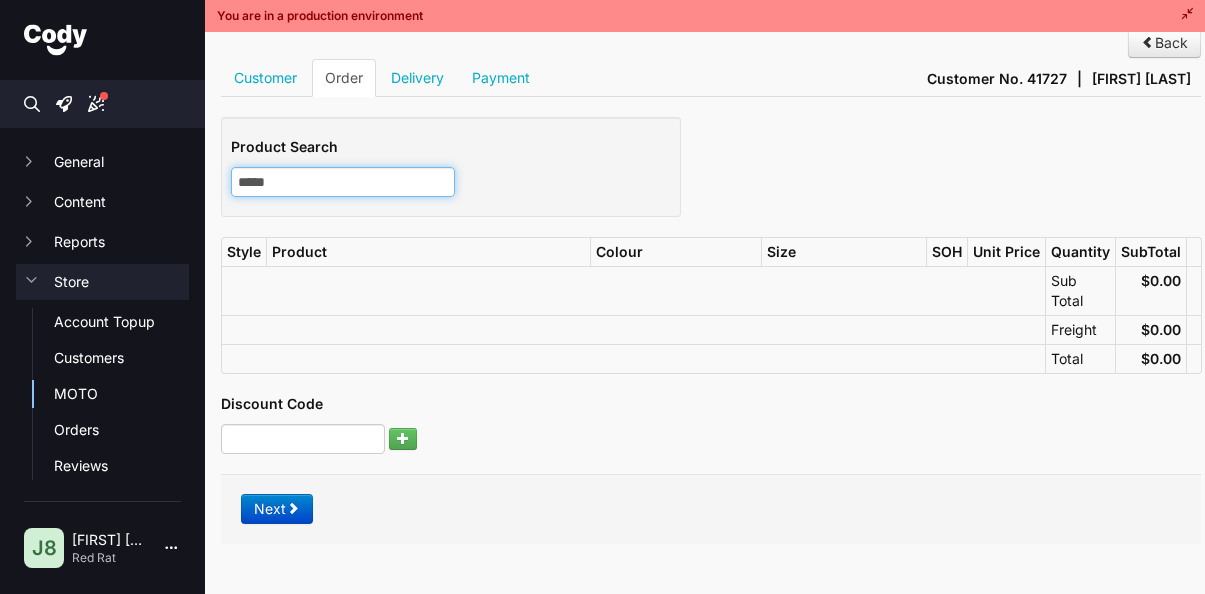 type on "*****" 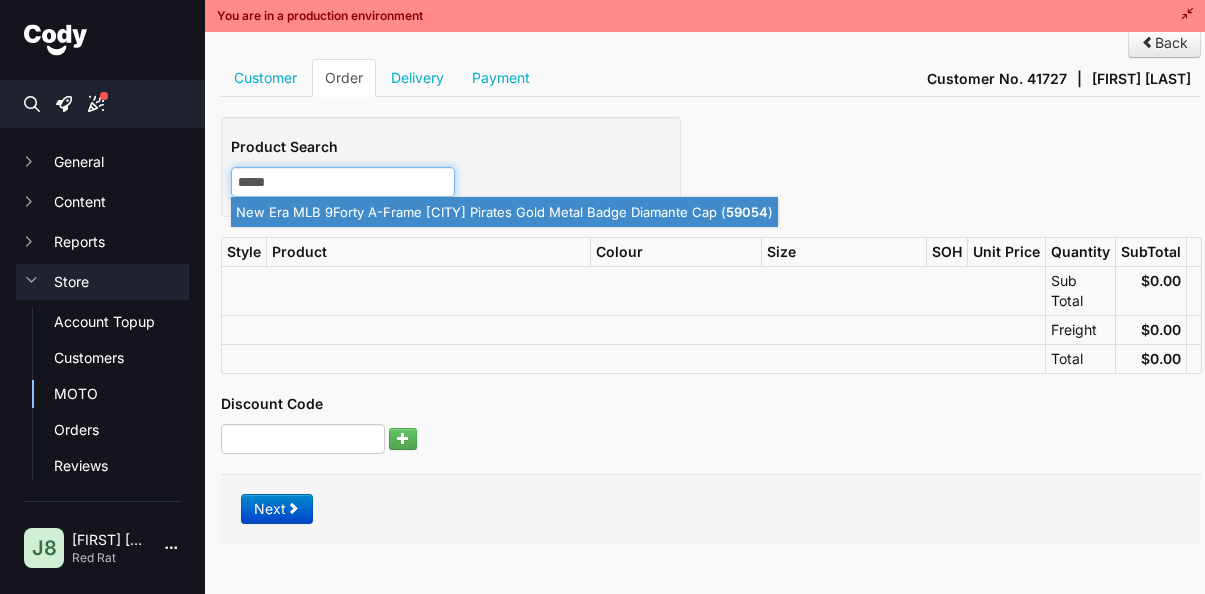 click on "New Era MLB 9Forty A-Frame [CITY] Pirates Gold Metal Badge Diamante Cap ( 59054 )" at bounding box center (504, 212) 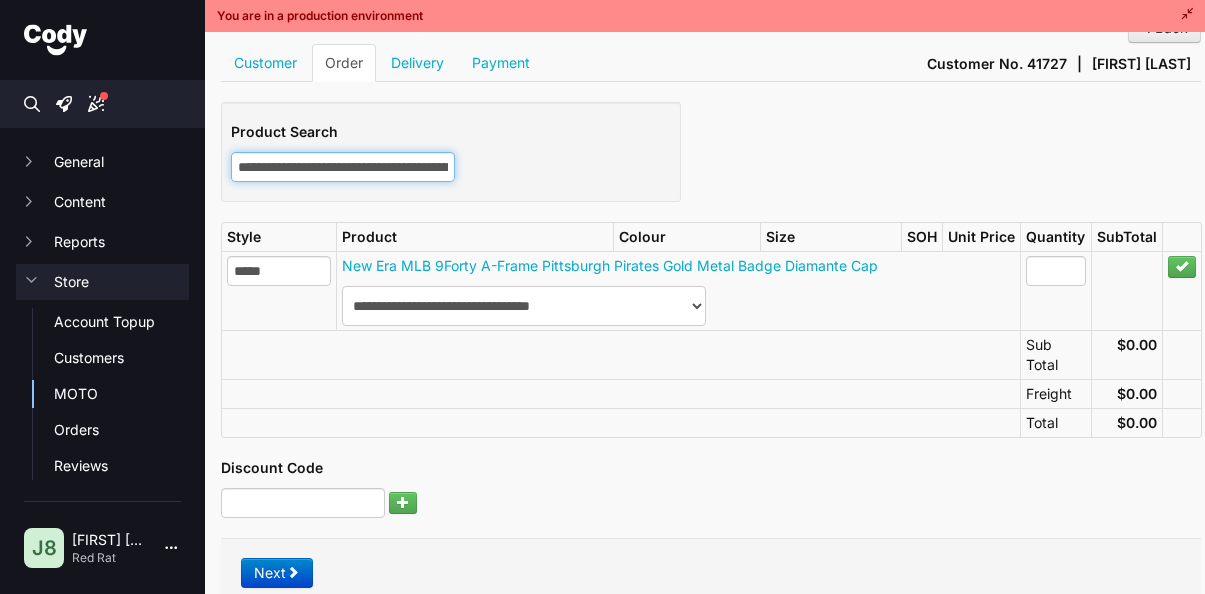 scroll, scrollTop: 232, scrollLeft: 27, axis: both 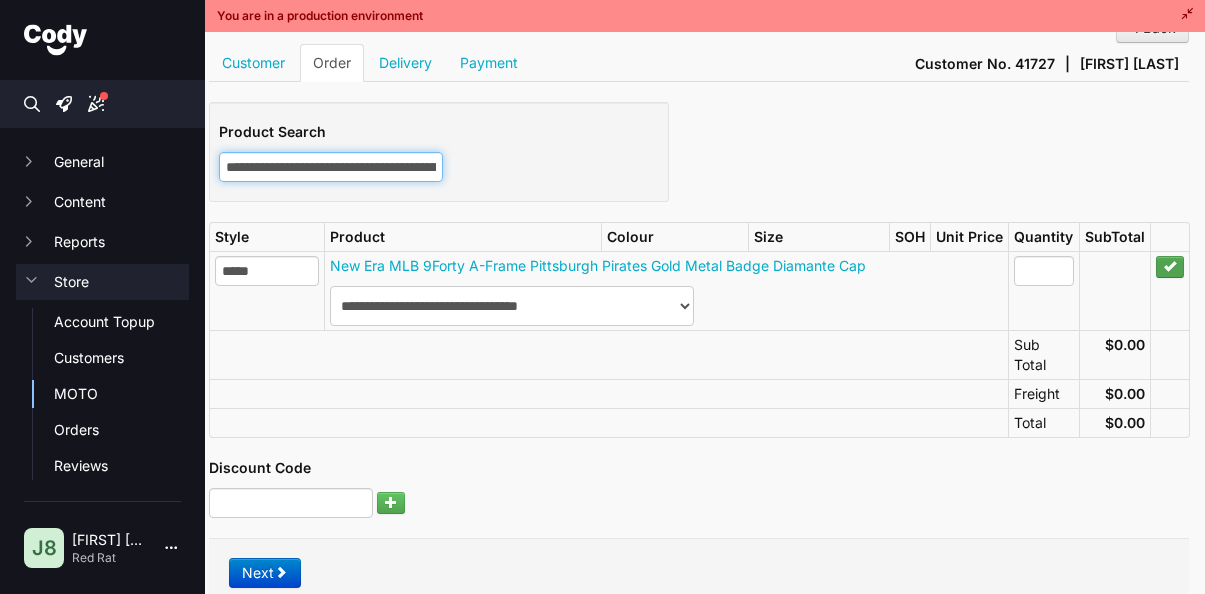 type on "**********" 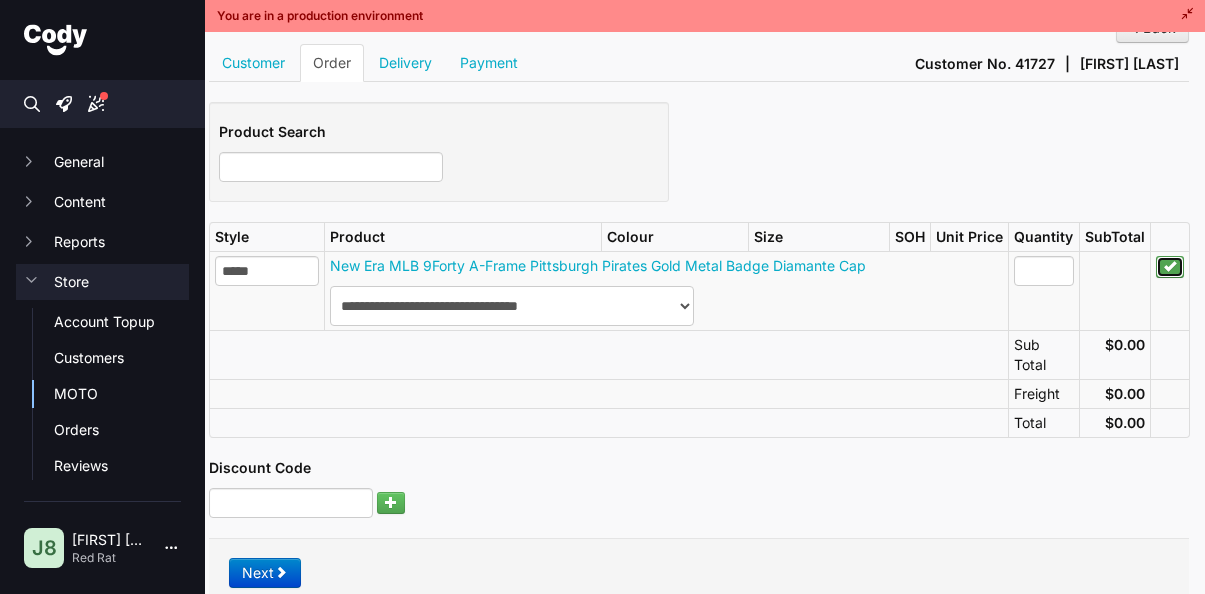 click at bounding box center (1170, 267) 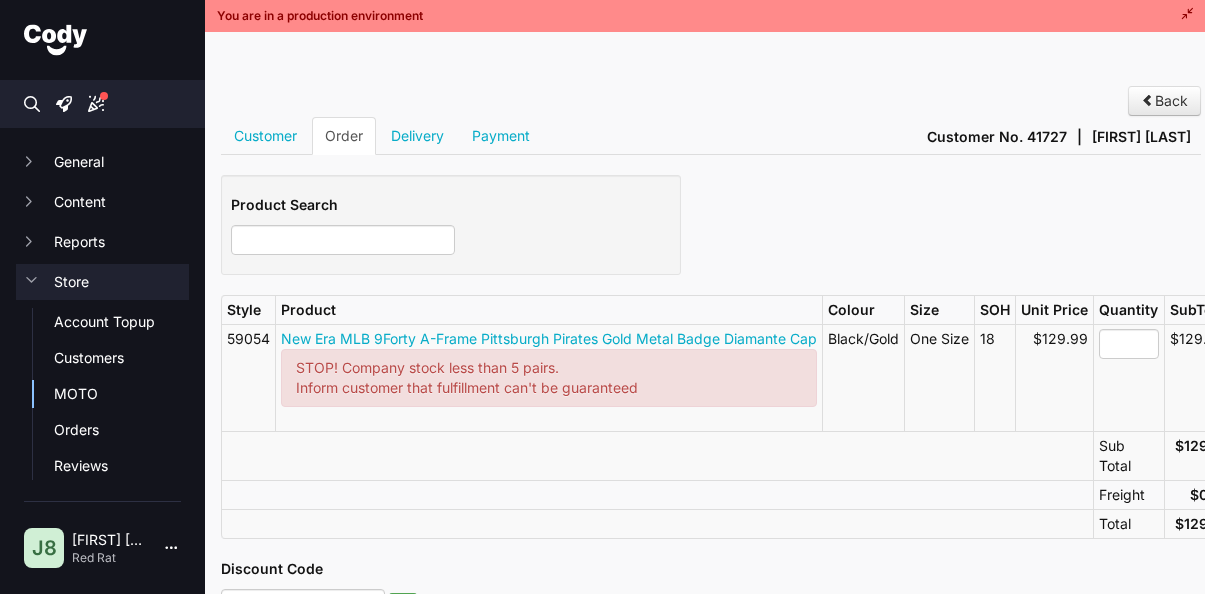 scroll, scrollTop: 139, scrollLeft: 0, axis: vertical 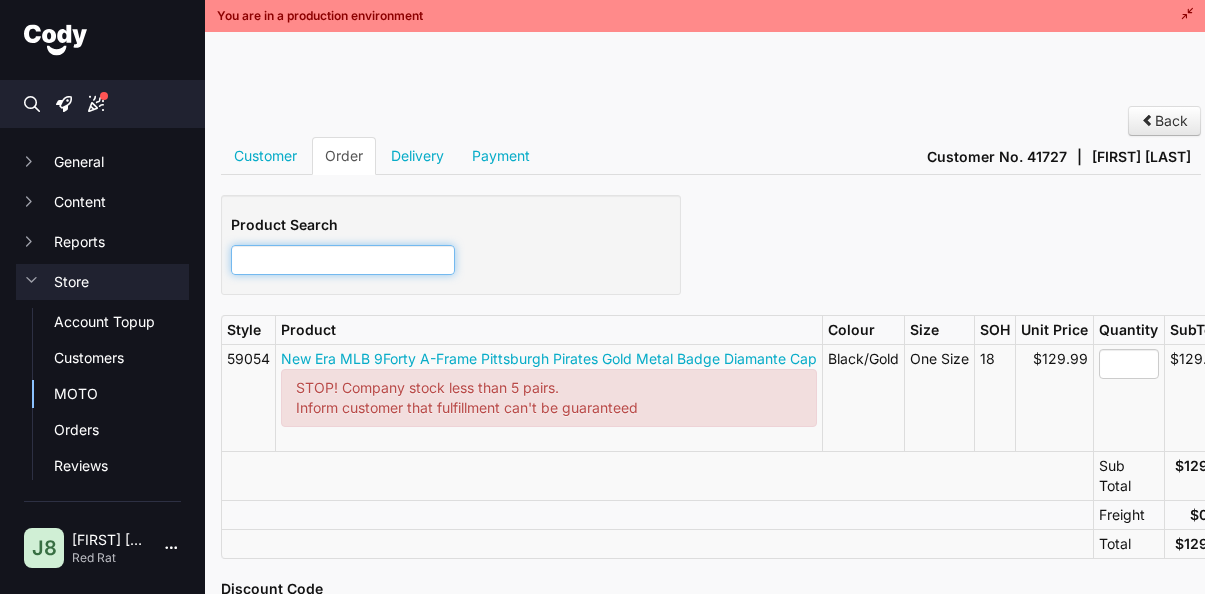 click at bounding box center [343, 260] 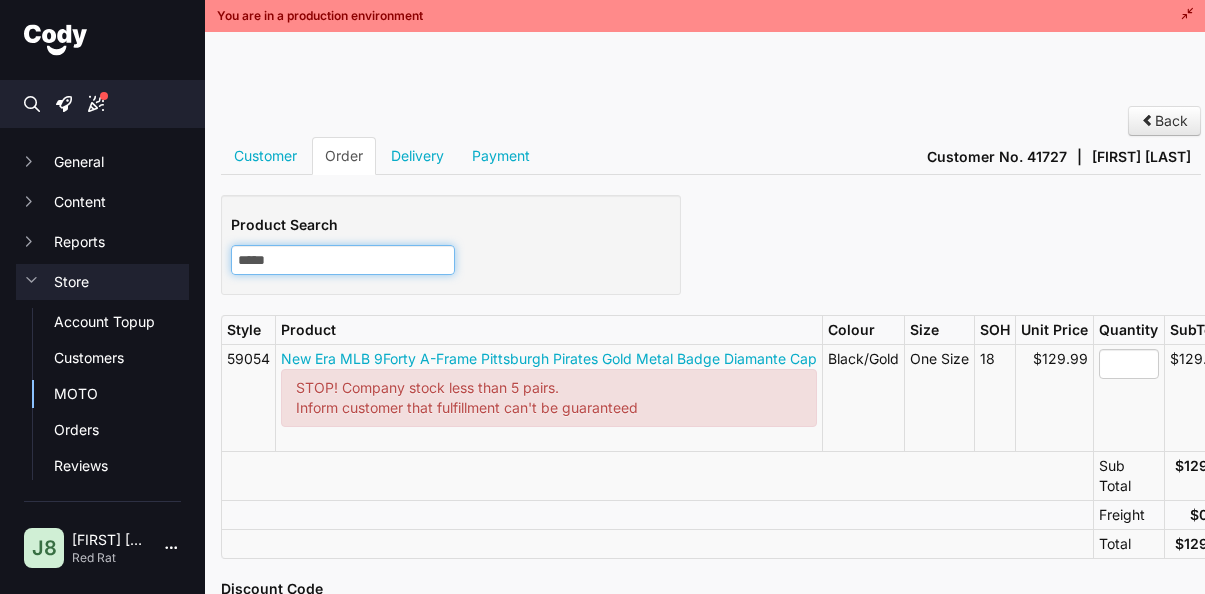 type on "*****" 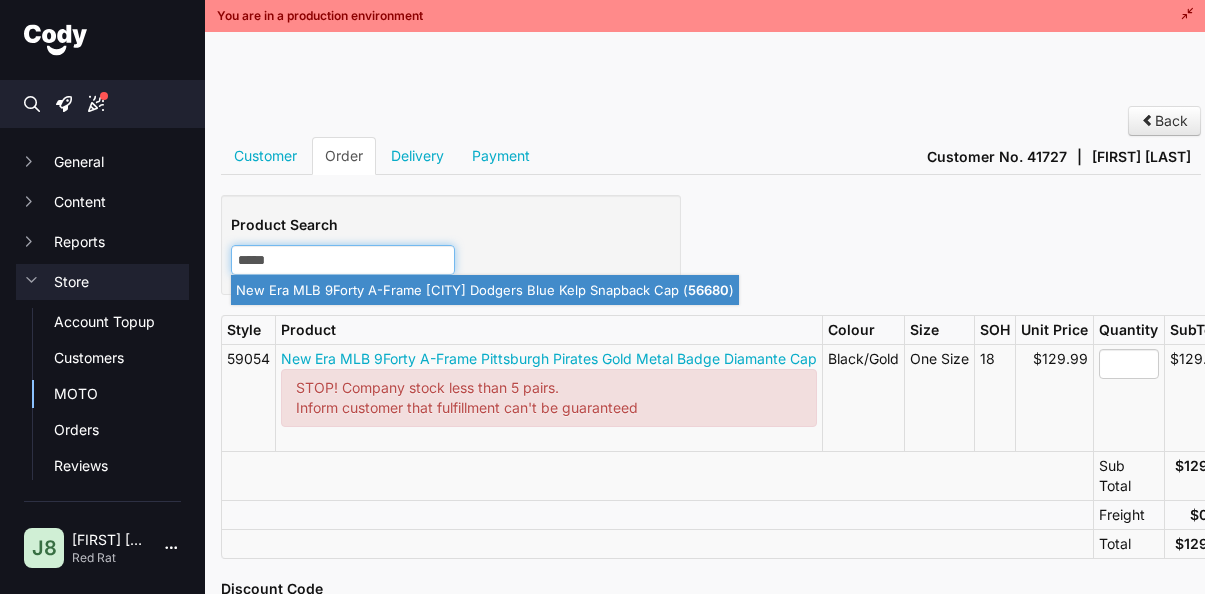 click on "New Era MLB 9Forty A-Frame Los Angeles Dodgers Blue Kelp Snapback Cap ( 56680 )" at bounding box center (485, 290) 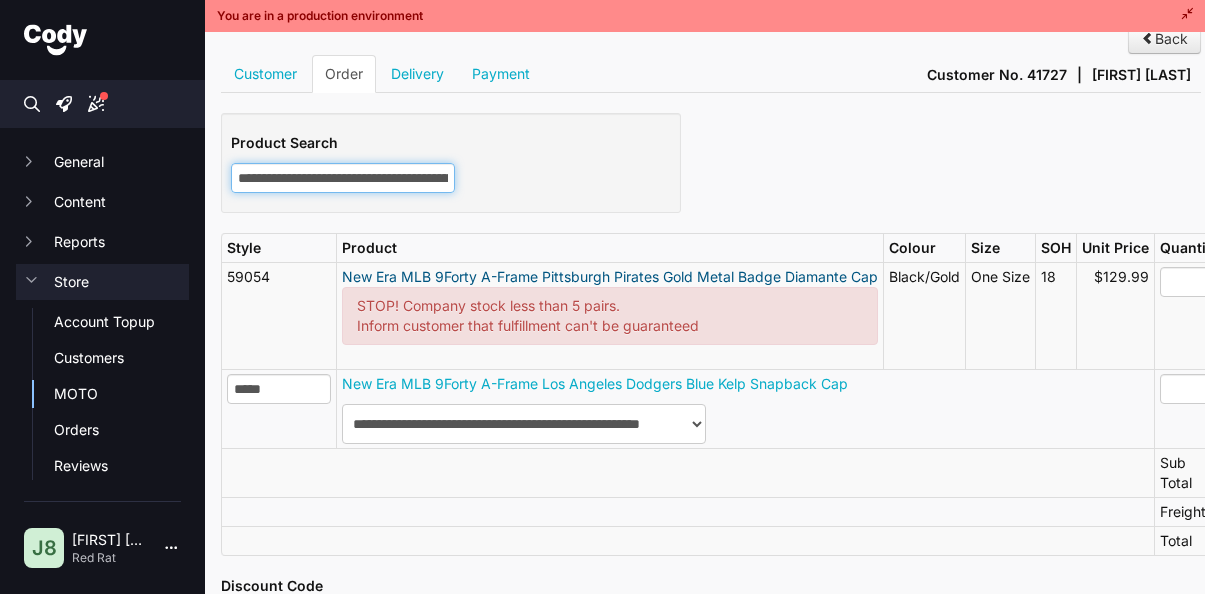 scroll, scrollTop: 418, scrollLeft: 0, axis: vertical 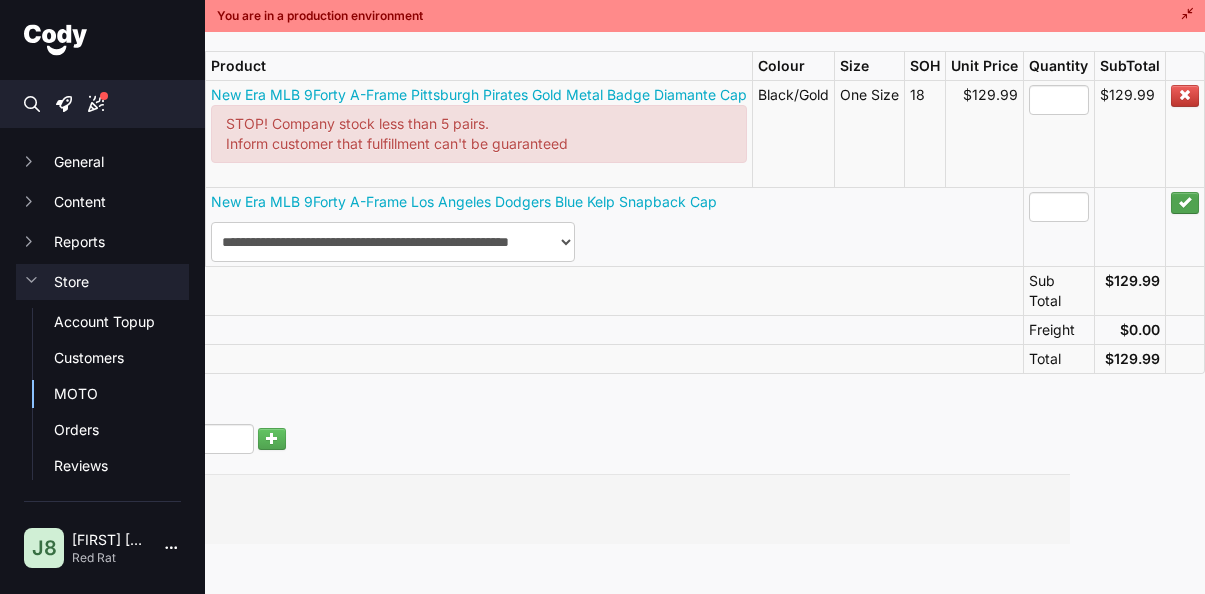 type on "**********" 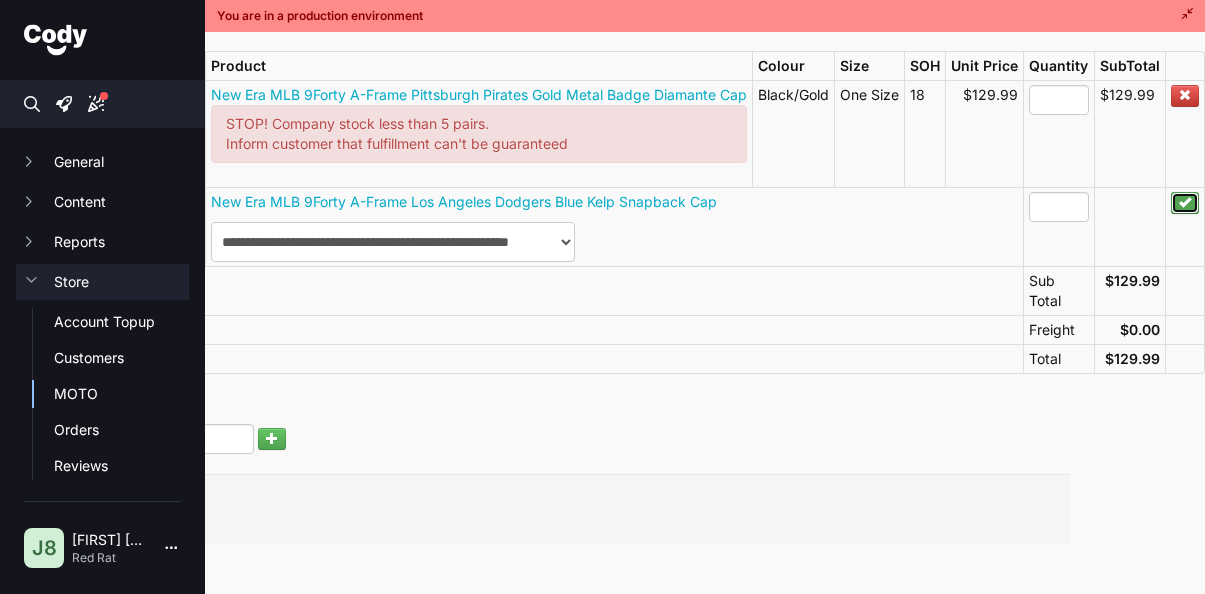 type 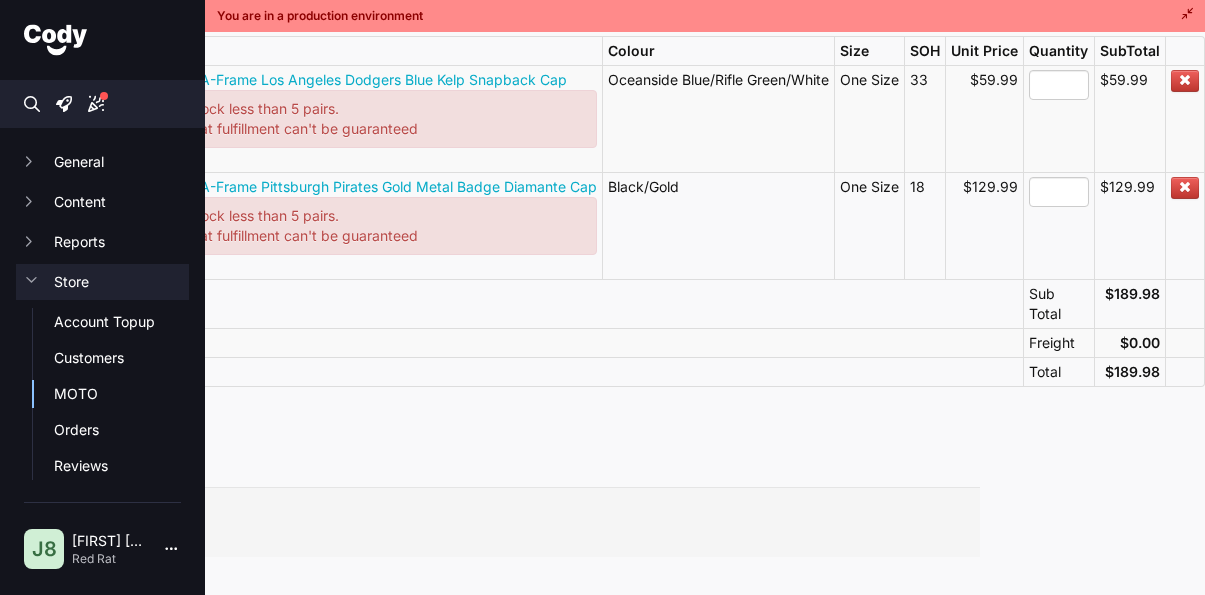 scroll, scrollTop: 418, scrollLeft: 0, axis: vertical 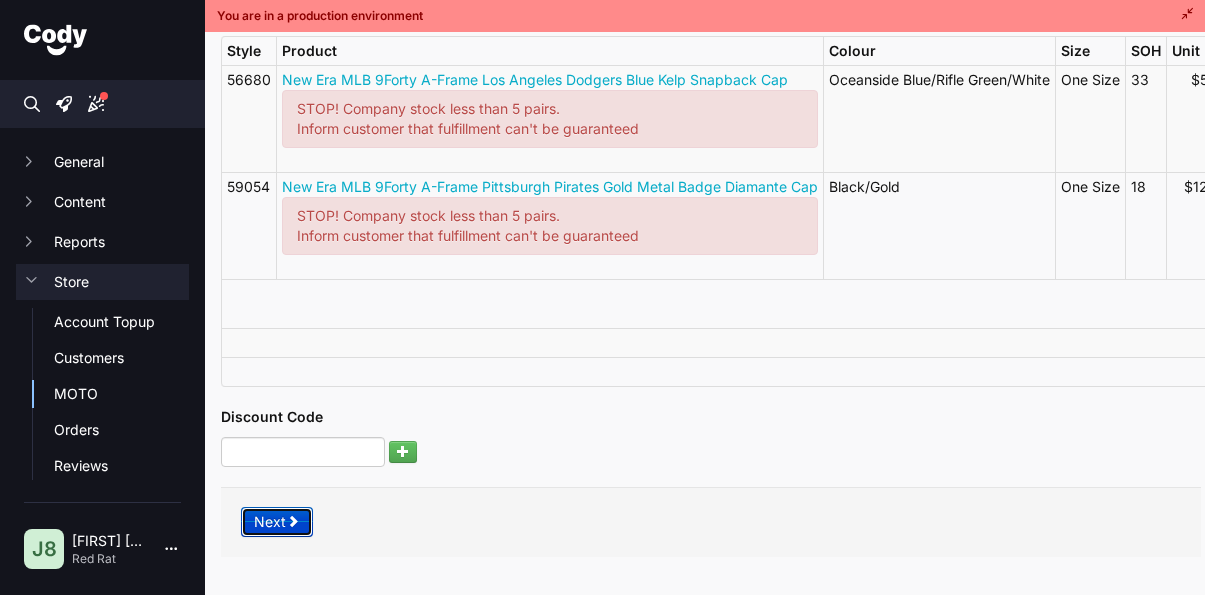 drag, startPoint x: 282, startPoint y: 516, endPoint x: 368, endPoint y: 514, distance: 86.023254 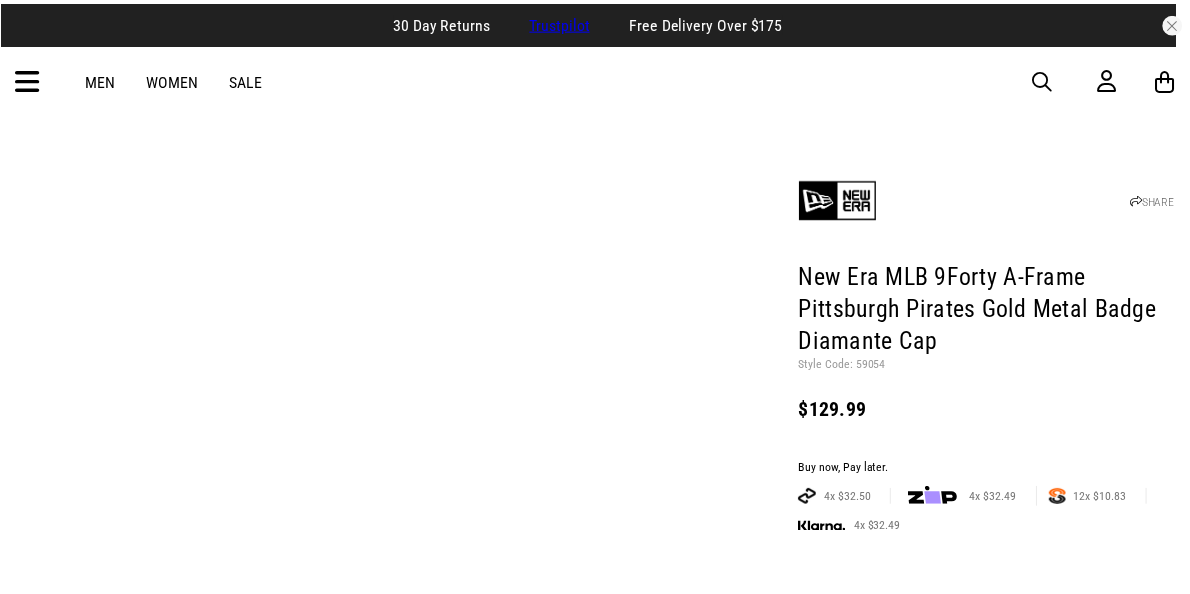 scroll, scrollTop: 0, scrollLeft: 0, axis: both 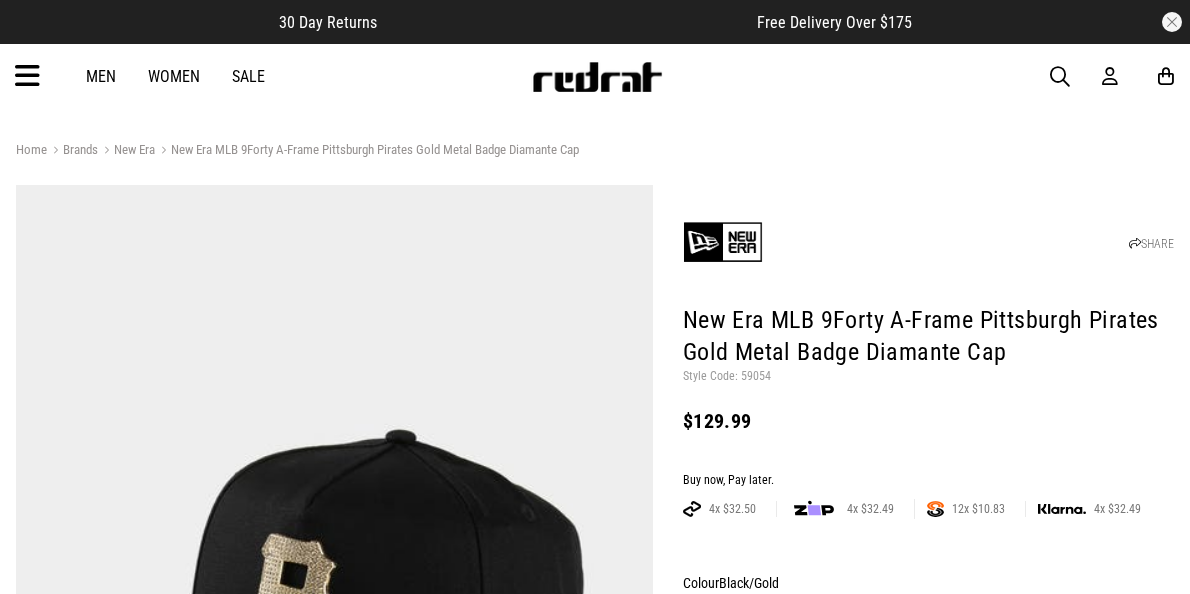 click on "Style Code: 59054" at bounding box center (928, 377) 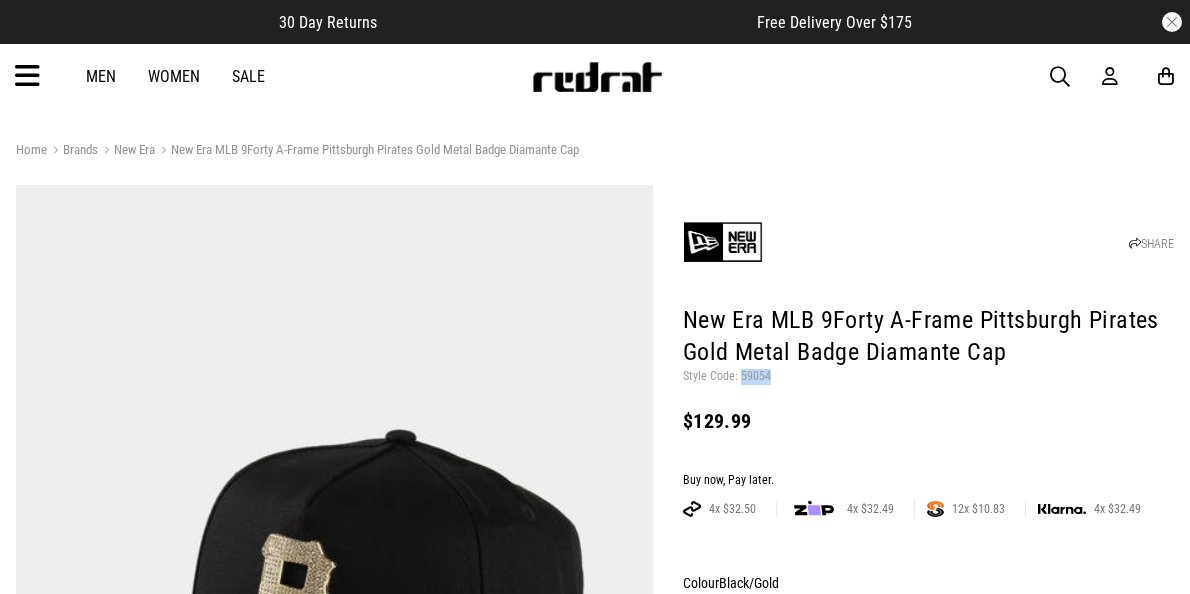 click on "Style Code: 59054" at bounding box center (928, 377) 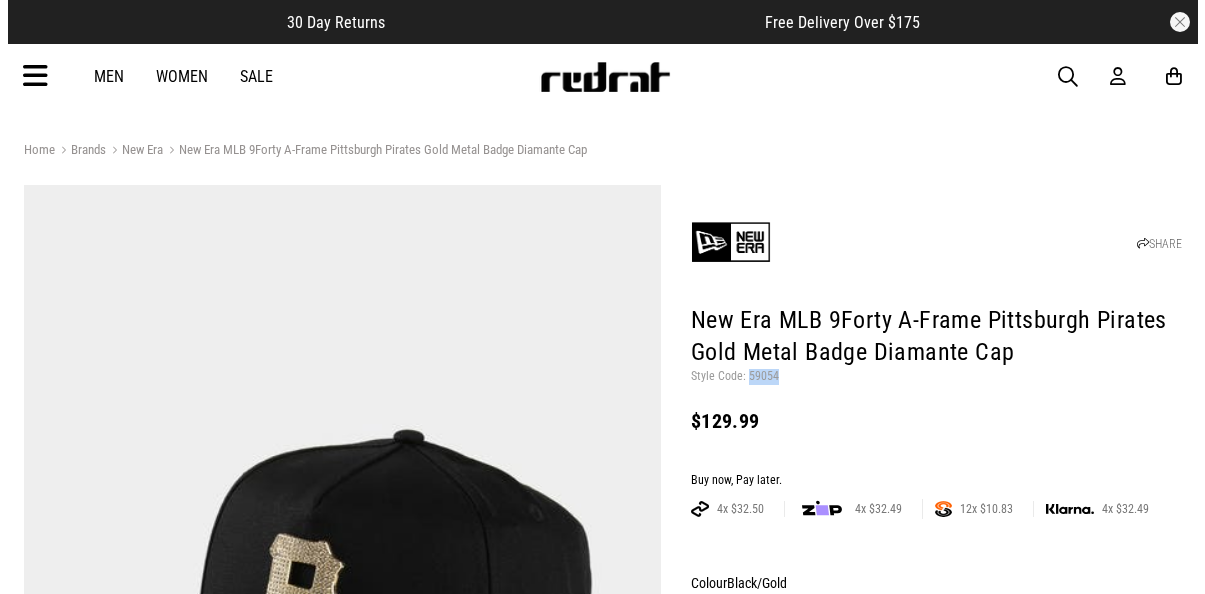 scroll, scrollTop: 0, scrollLeft: 0, axis: both 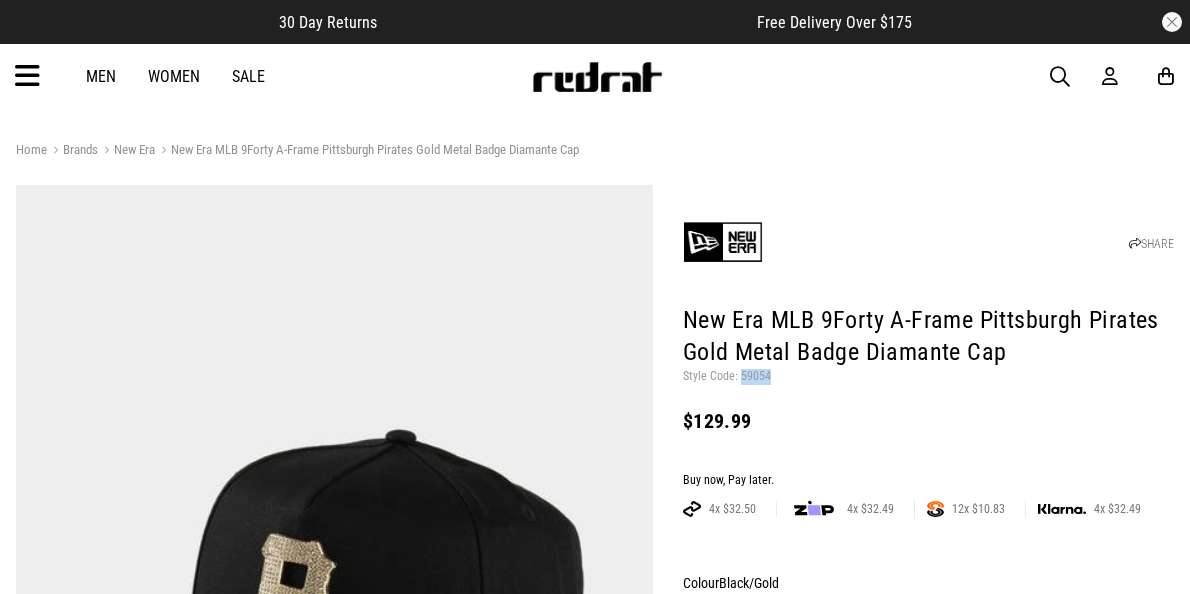 click at bounding box center [1060, 77] 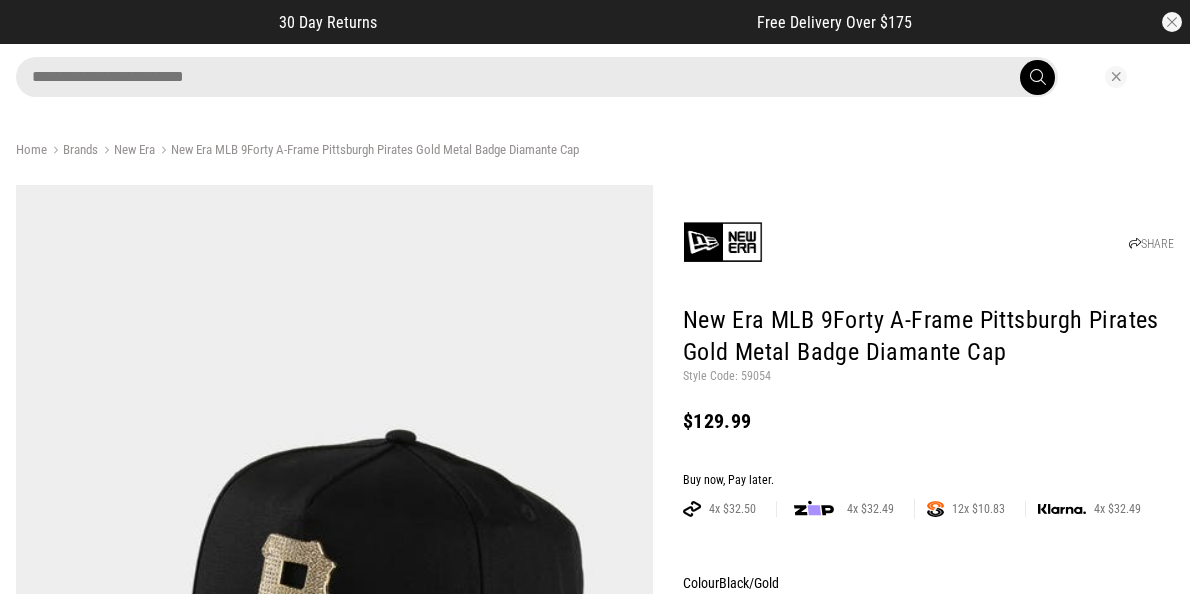 click at bounding box center (537, 77) 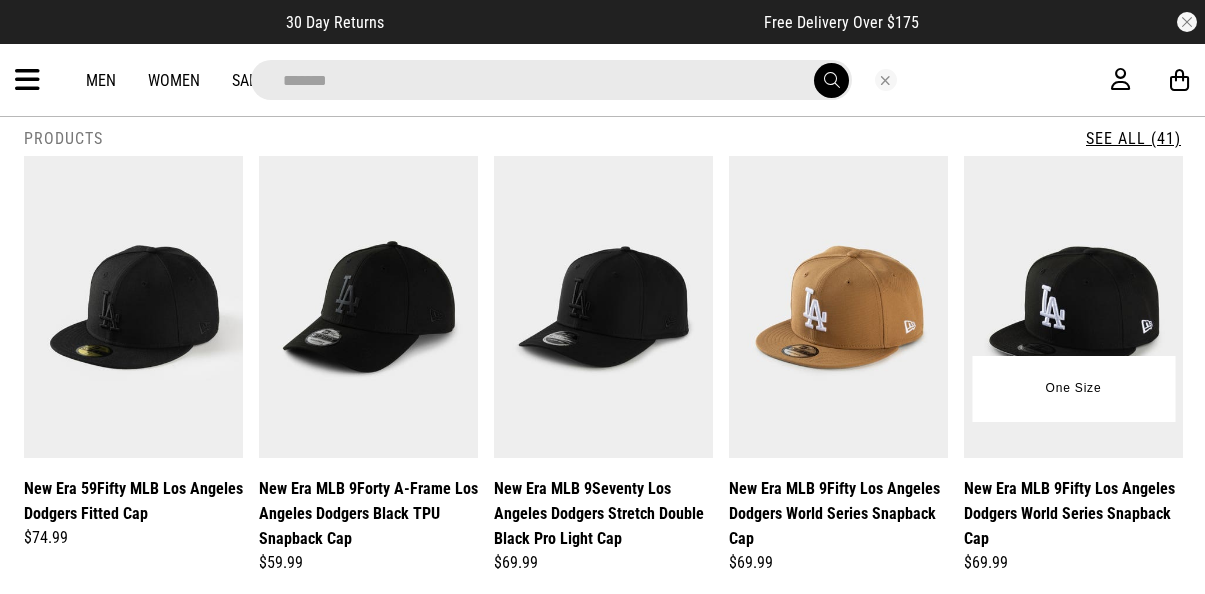 scroll, scrollTop: 0, scrollLeft: 0, axis: both 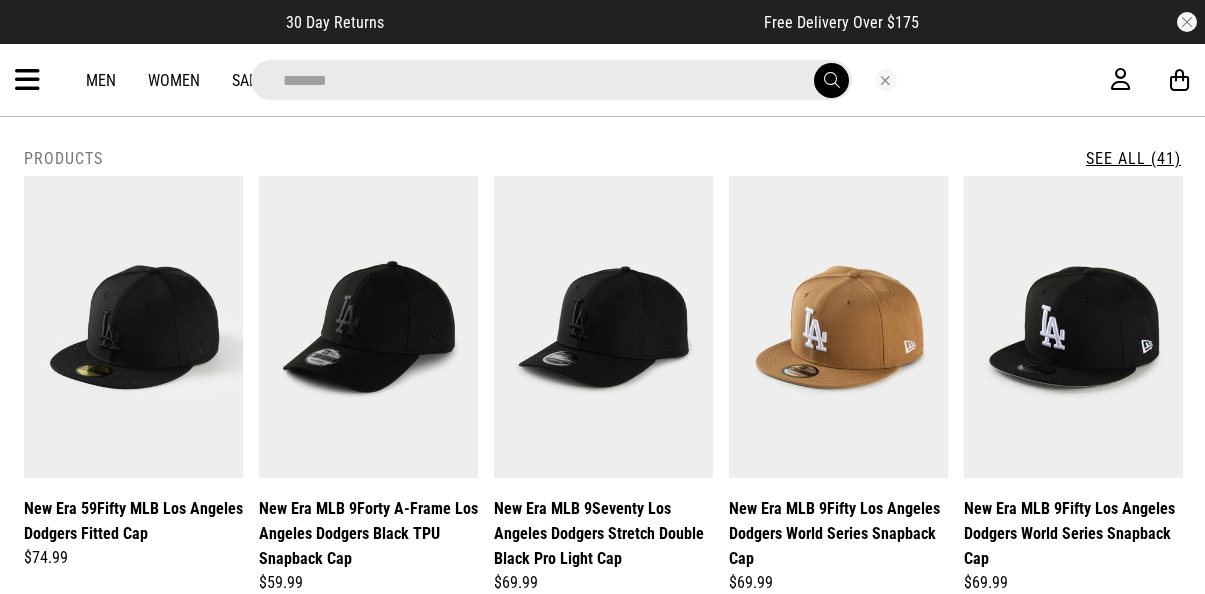 click on "*******" at bounding box center [551, 80] 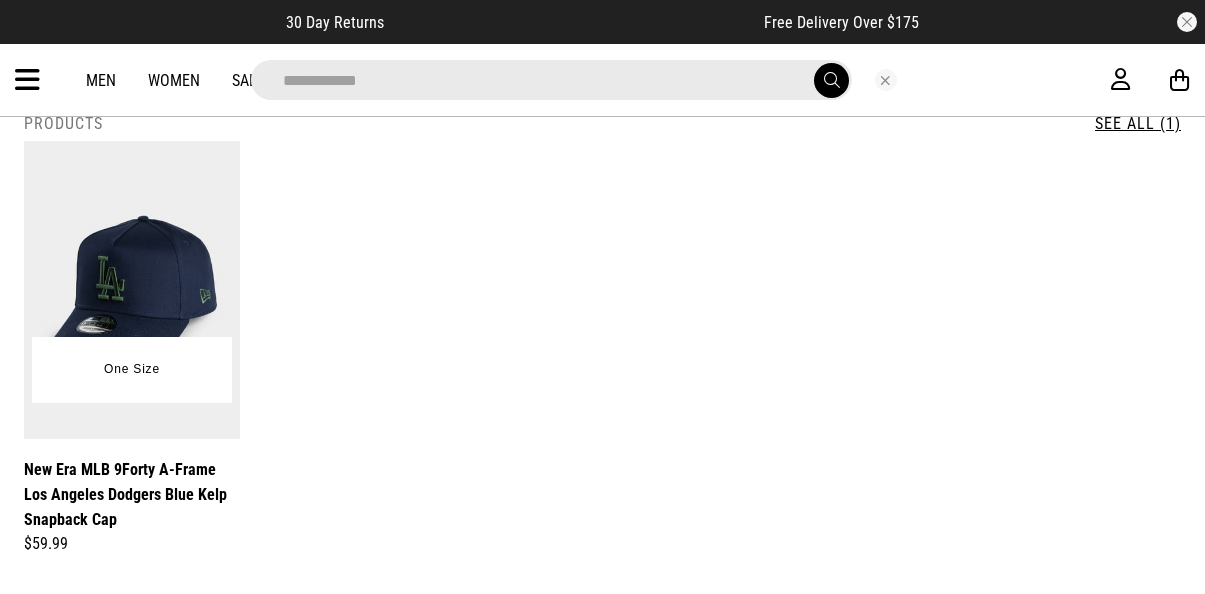 scroll, scrollTop: 36, scrollLeft: 0, axis: vertical 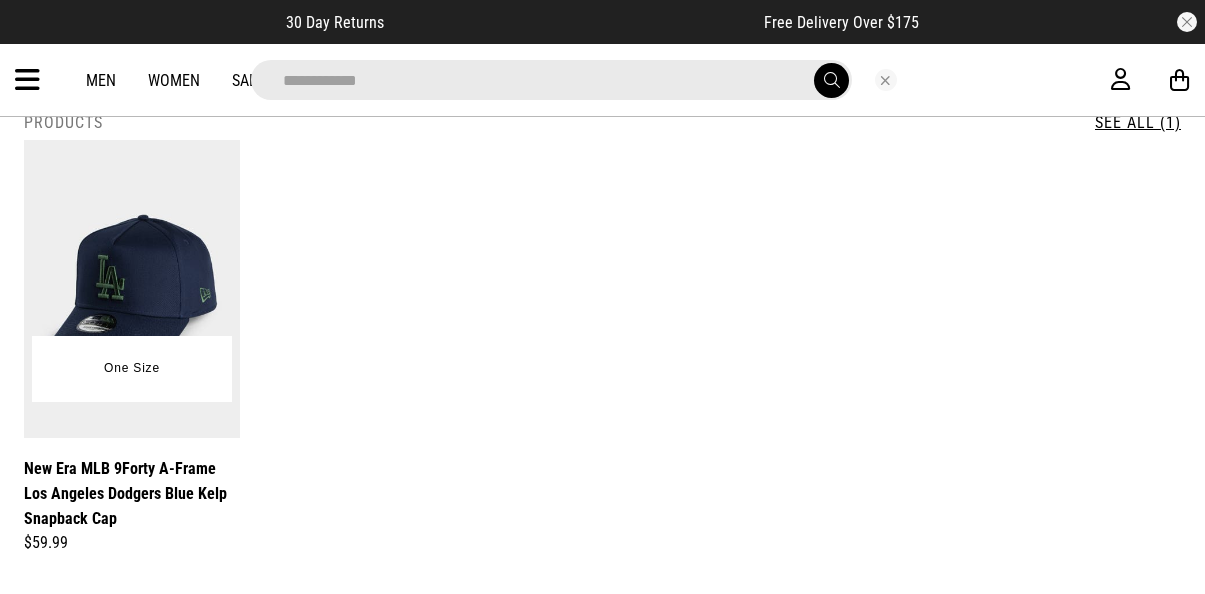 type on "**********" 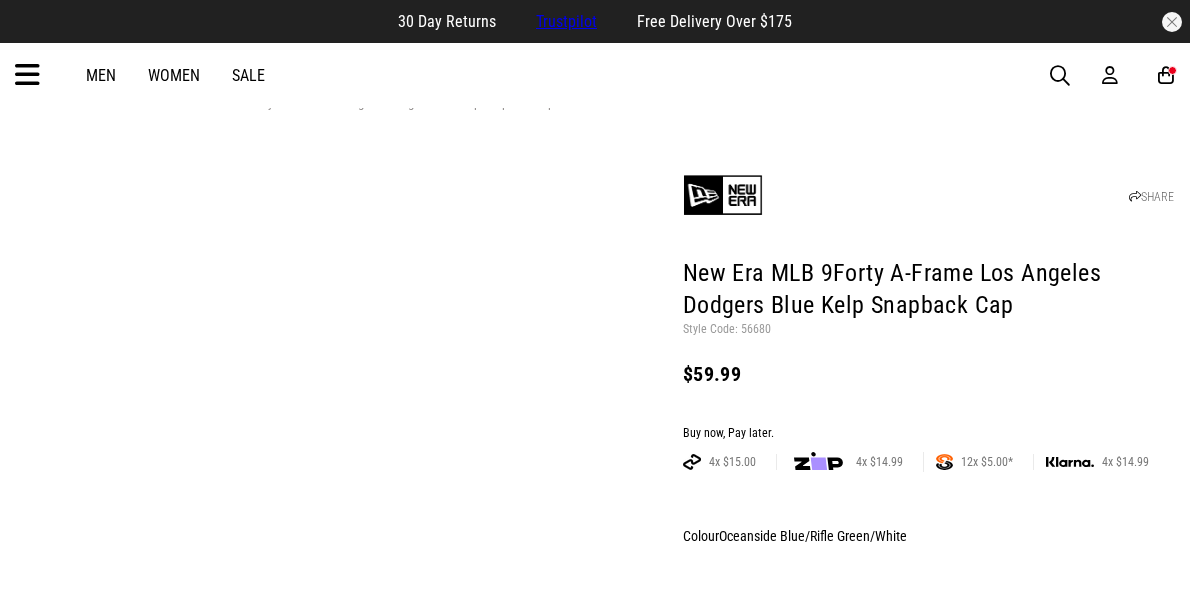 scroll, scrollTop: 0, scrollLeft: 0, axis: both 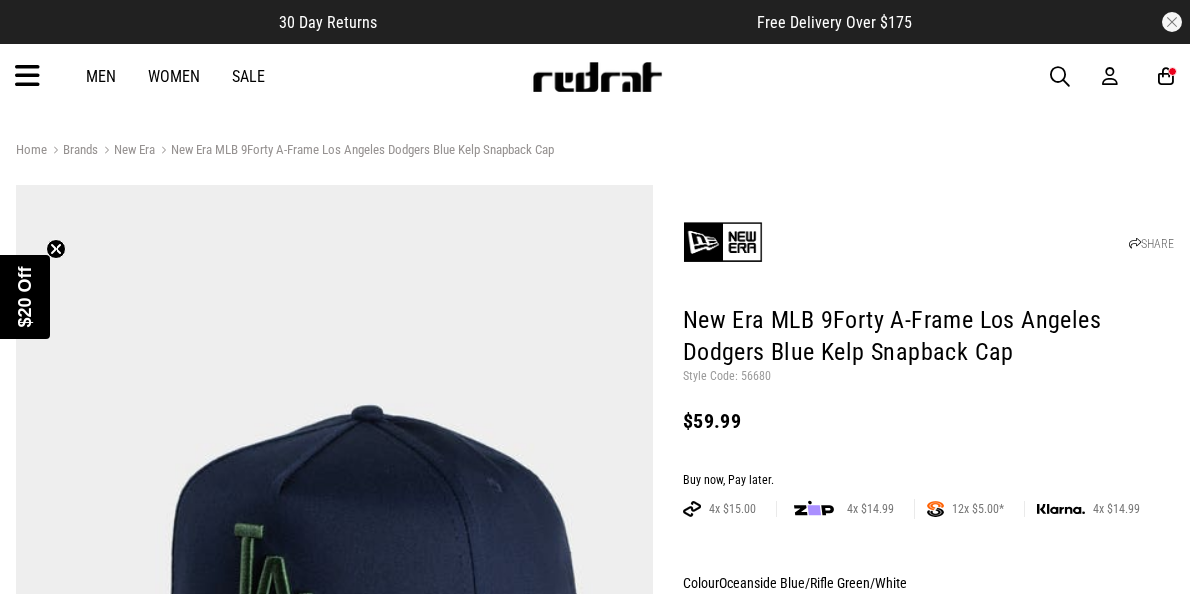 click on "Style Code: 56680" at bounding box center (928, 377) 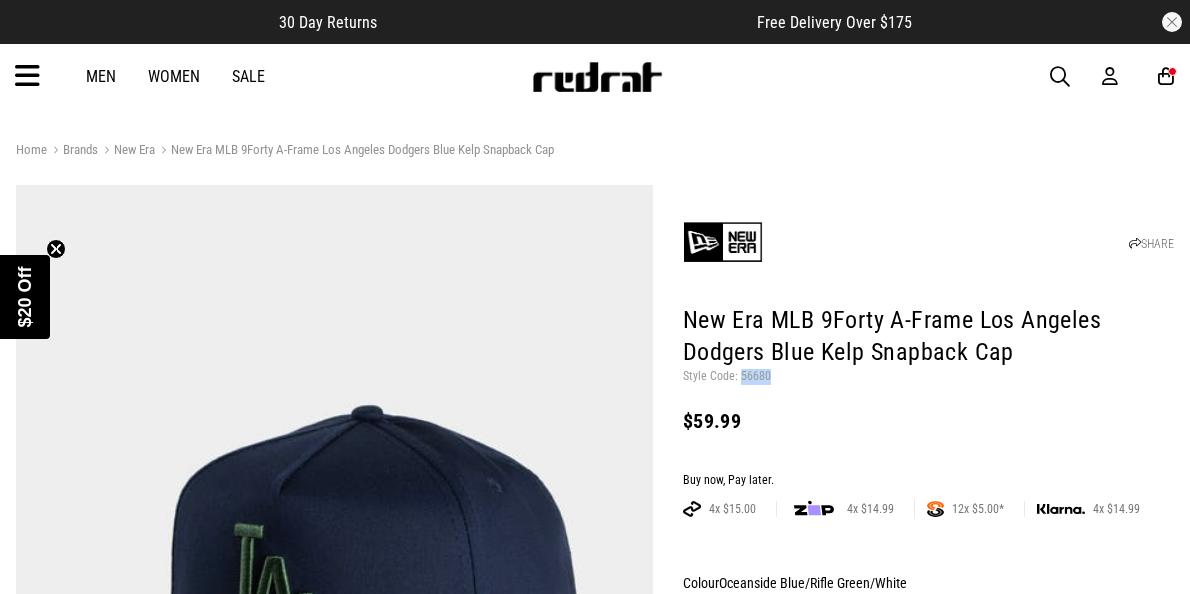 click on "Style Code: 56680" at bounding box center (928, 377) 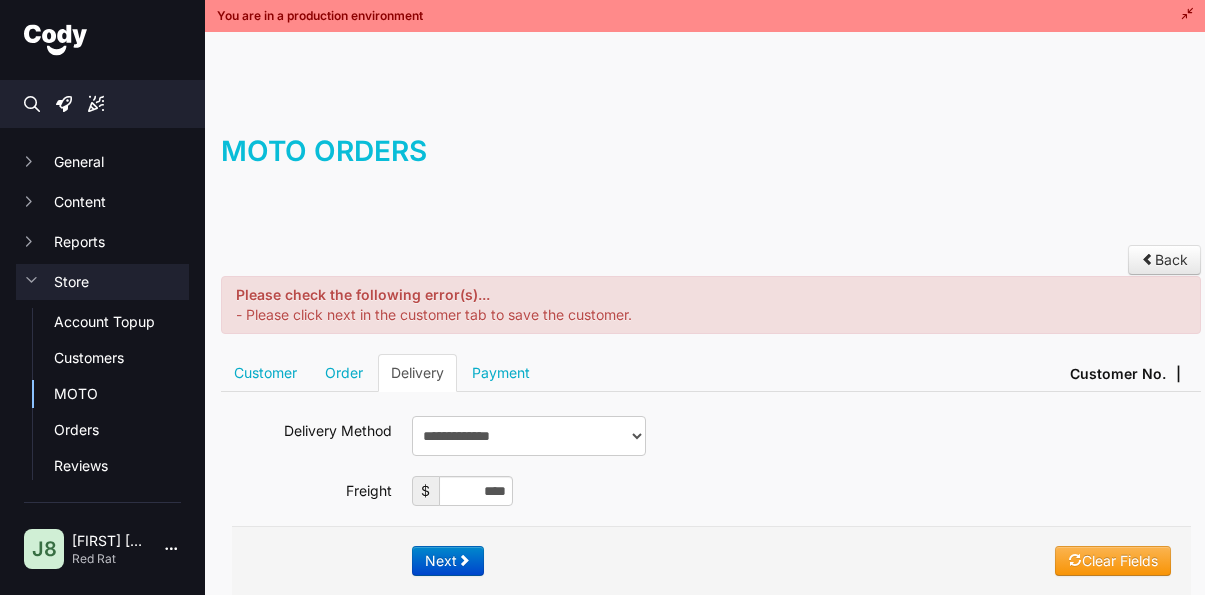 scroll, scrollTop: 0, scrollLeft: 0, axis: both 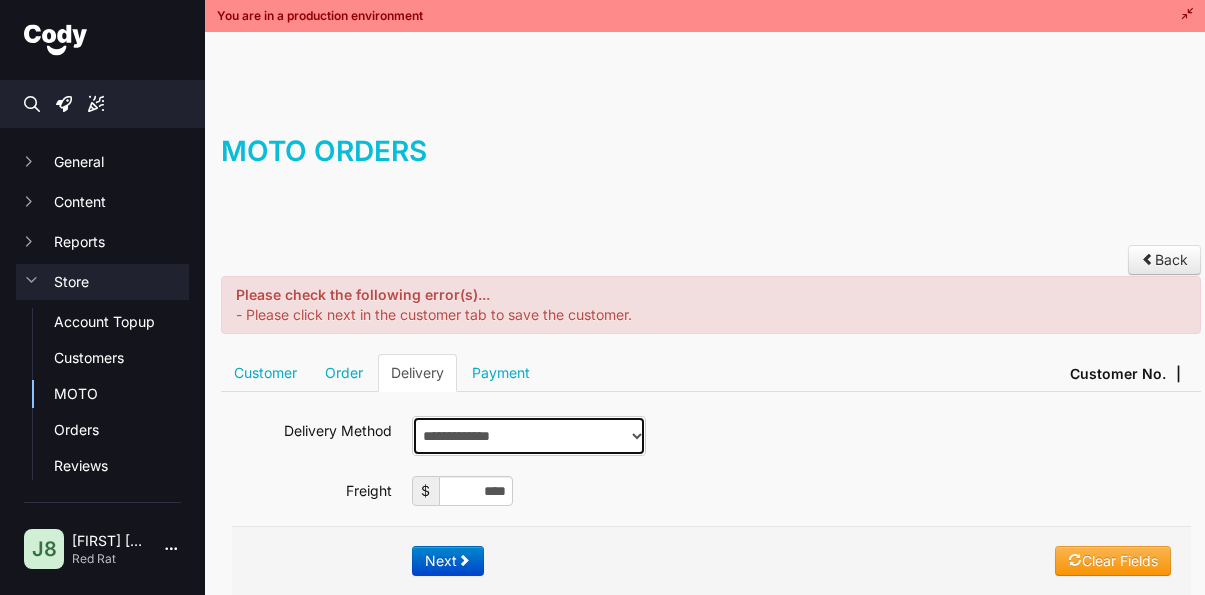 click on "**********" at bounding box center [529, 436] 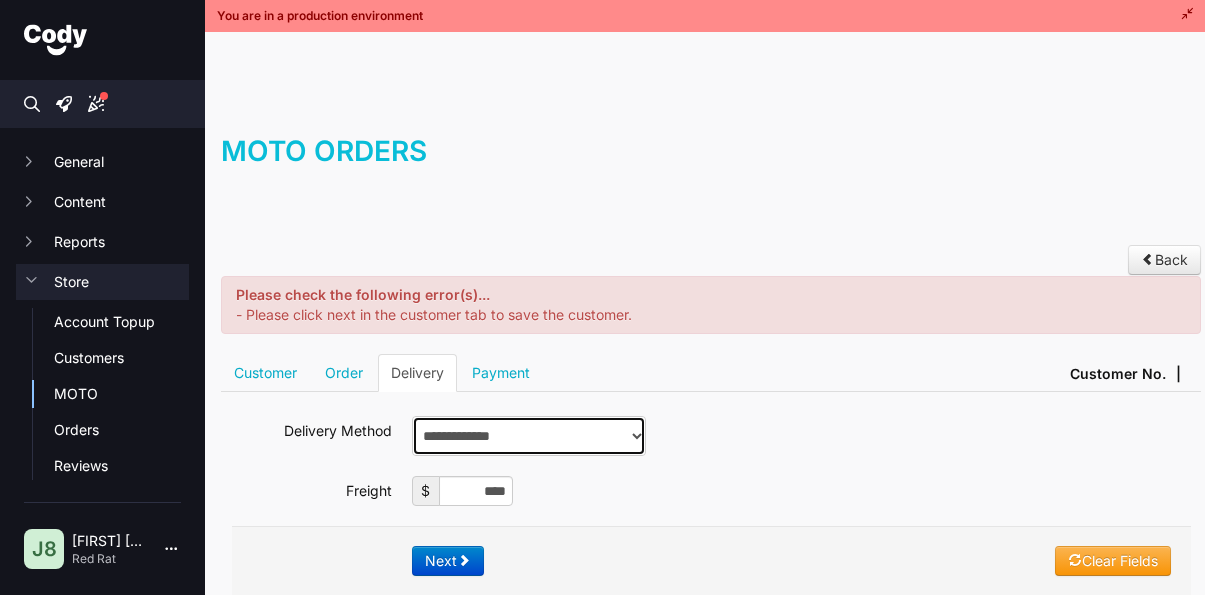 select on "*******" 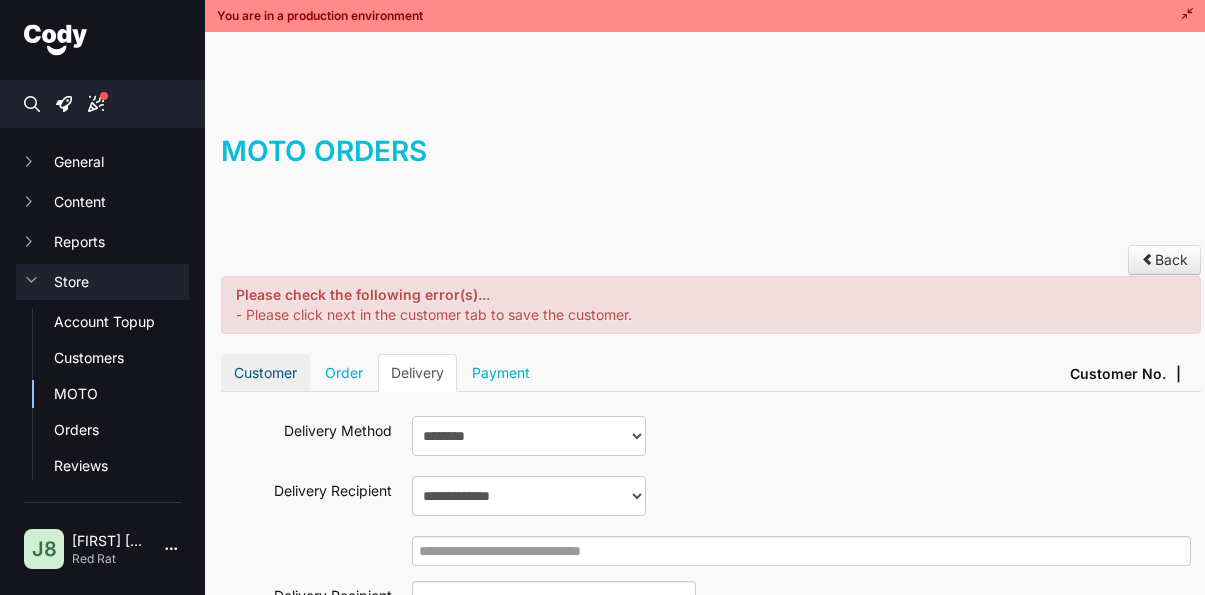 click on "Customer" at bounding box center (265, 373) 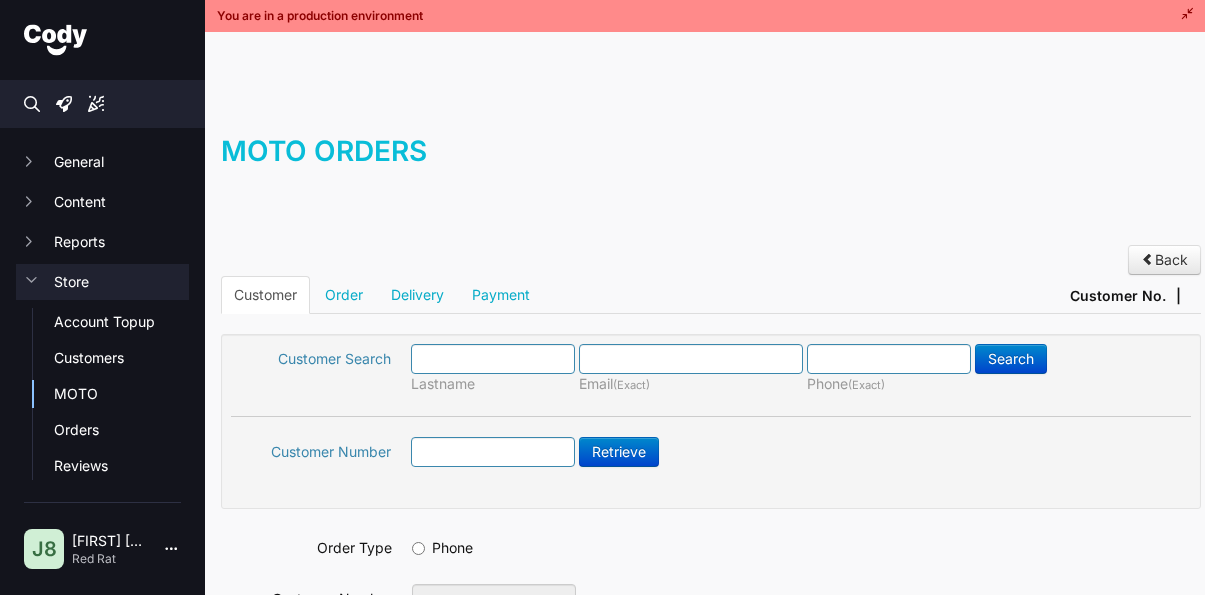 scroll, scrollTop: 0, scrollLeft: 0, axis: both 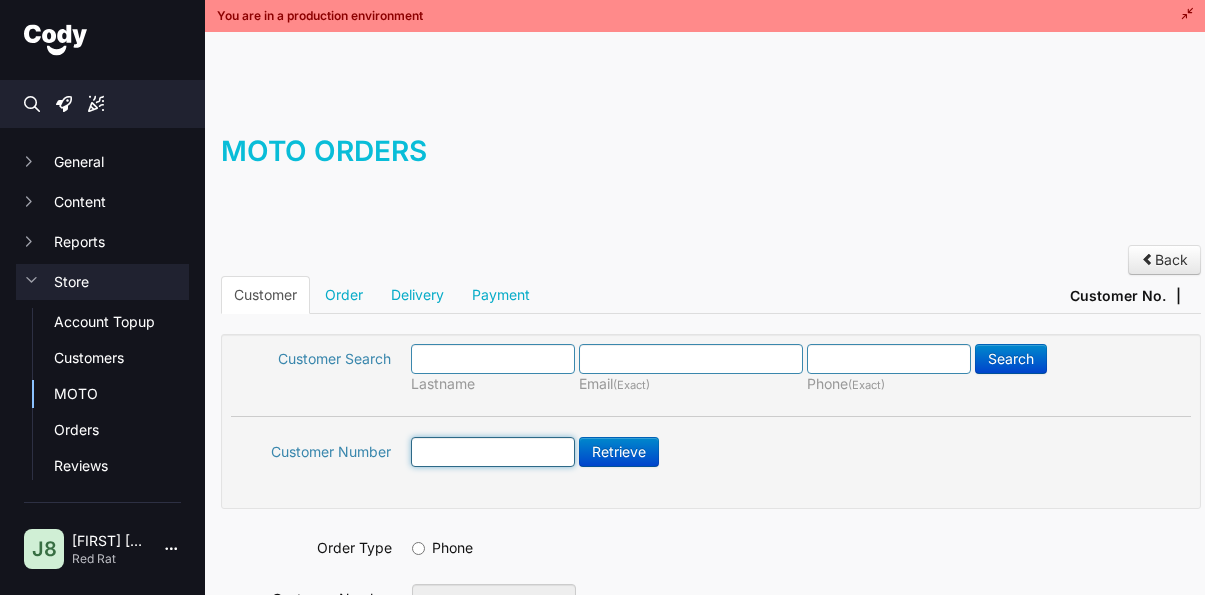 click at bounding box center [493, 452] 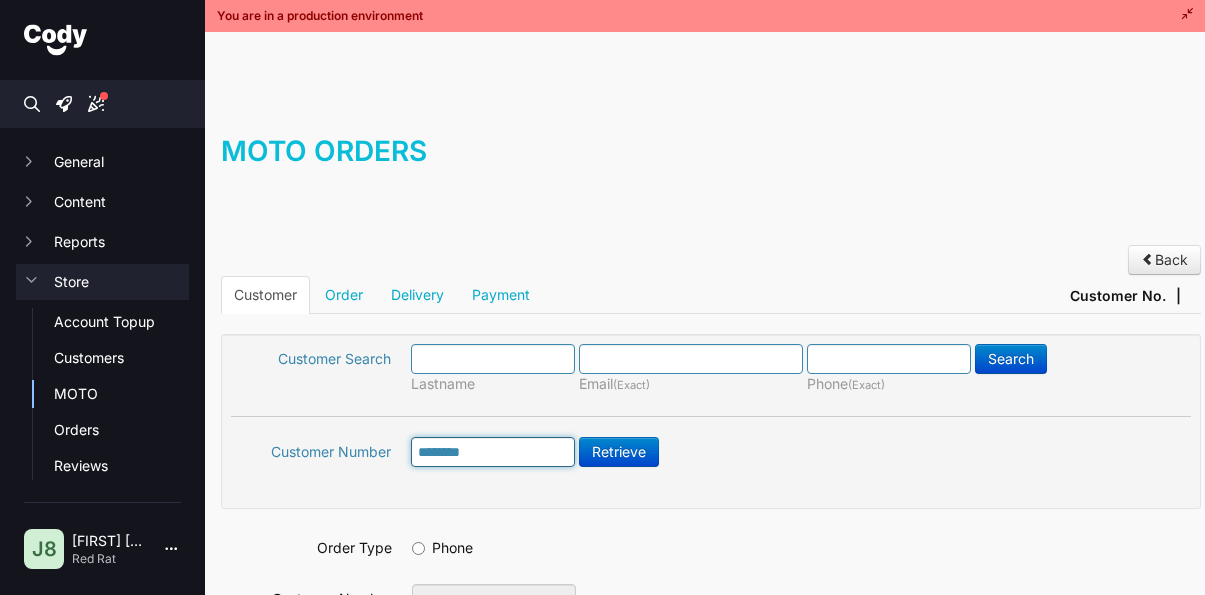 scroll, scrollTop: 0, scrollLeft: 0, axis: both 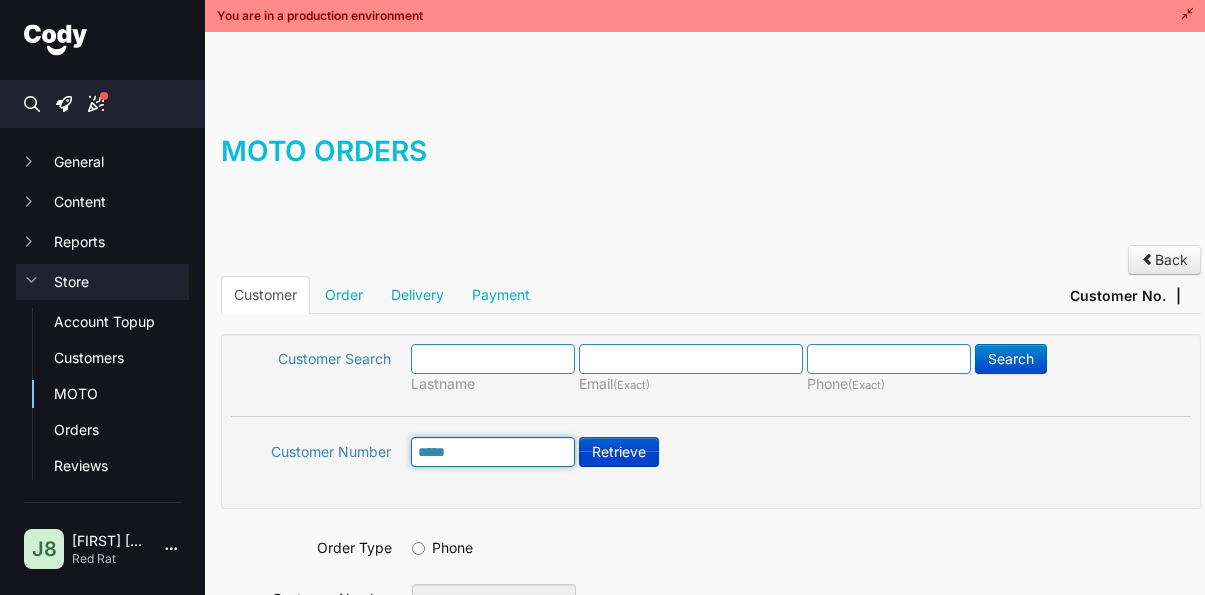type on "*****" 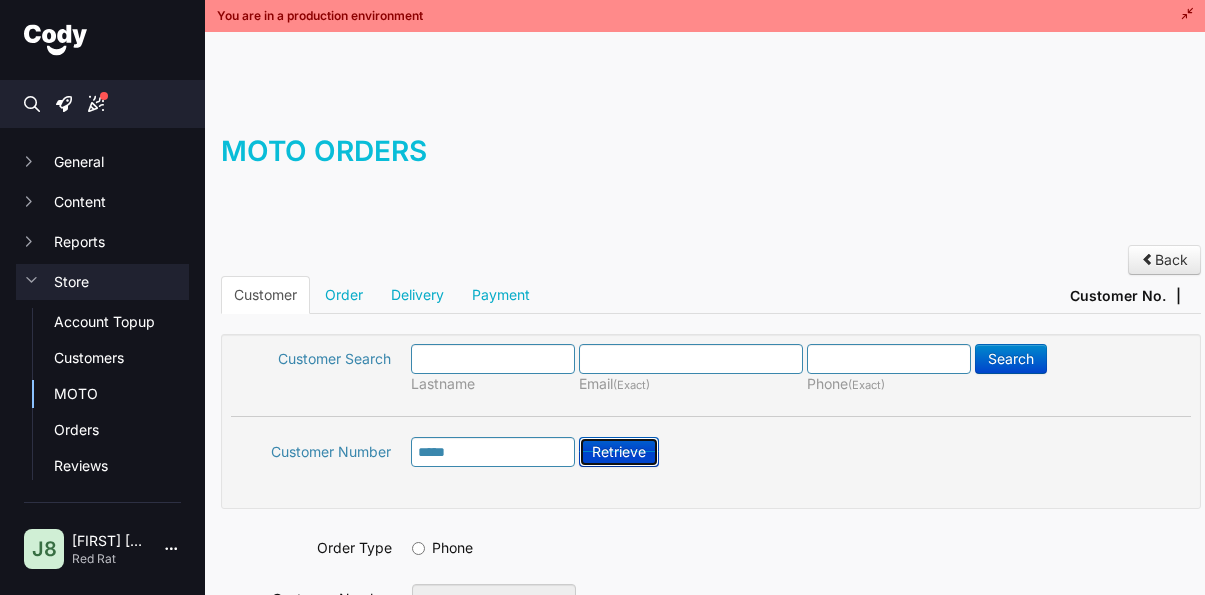 click on "Retrieve" at bounding box center [619, 452] 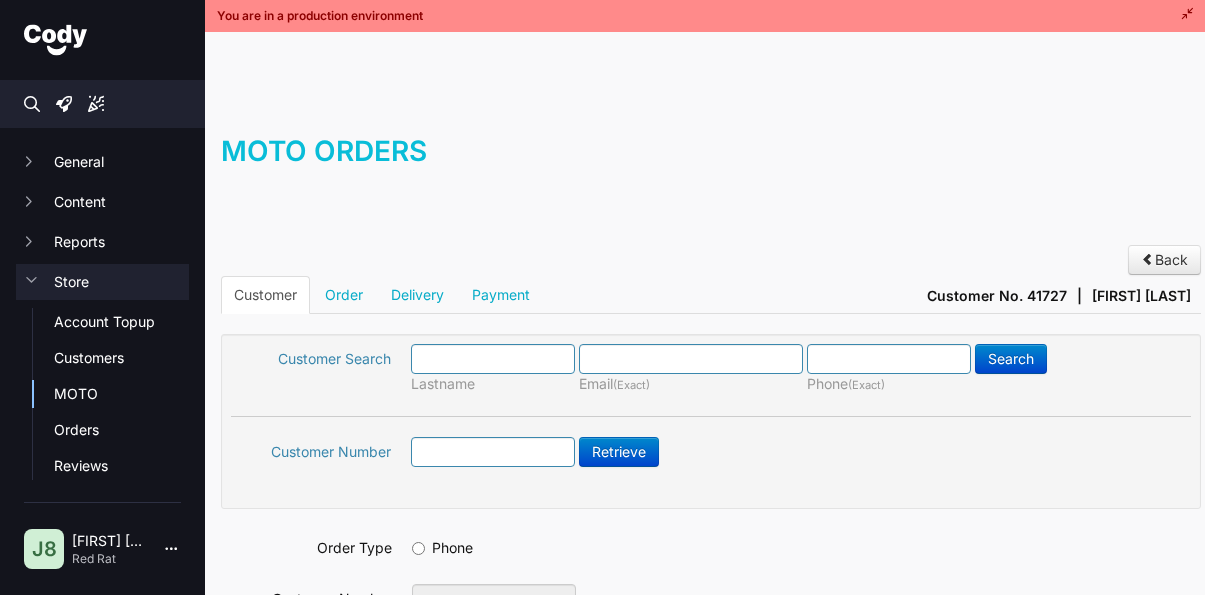 scroll, scrollTop: 0, scrollLeft: 0, axis: both 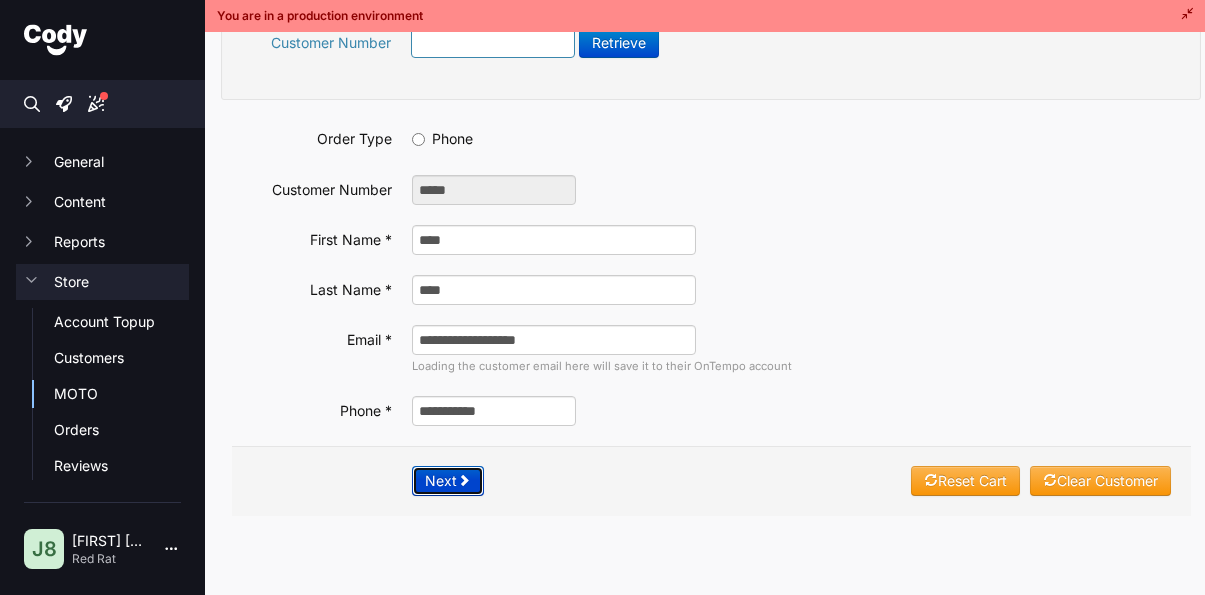 click on "Next" at bounding box center [448, 481] 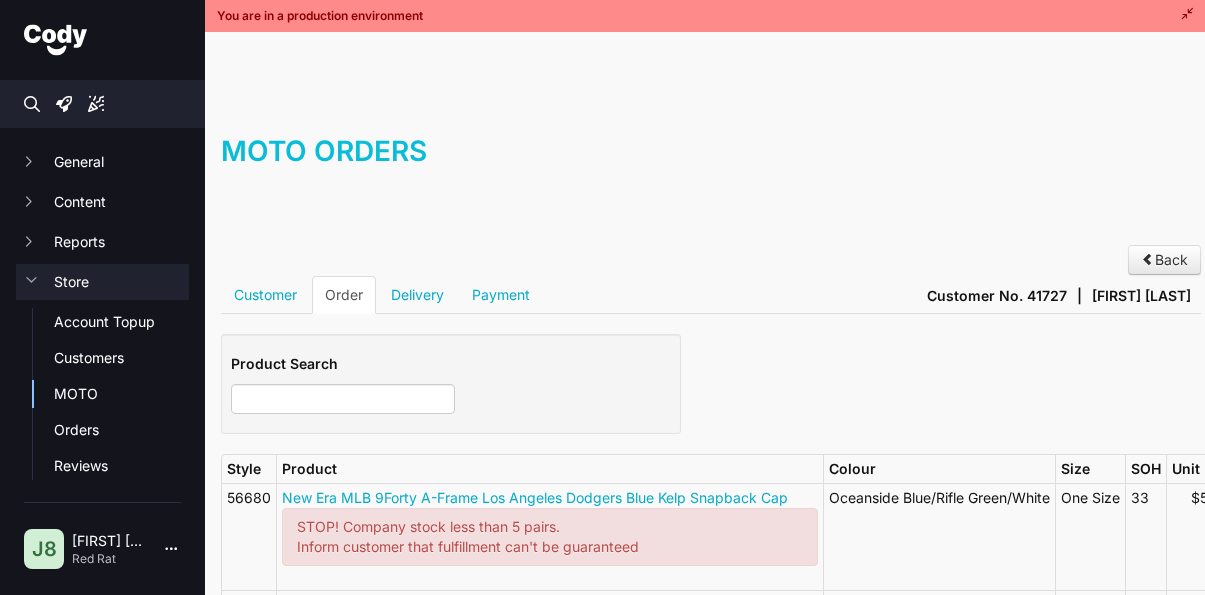 scroll, scrollTop: 0, scrollLeft: 0, axis: both 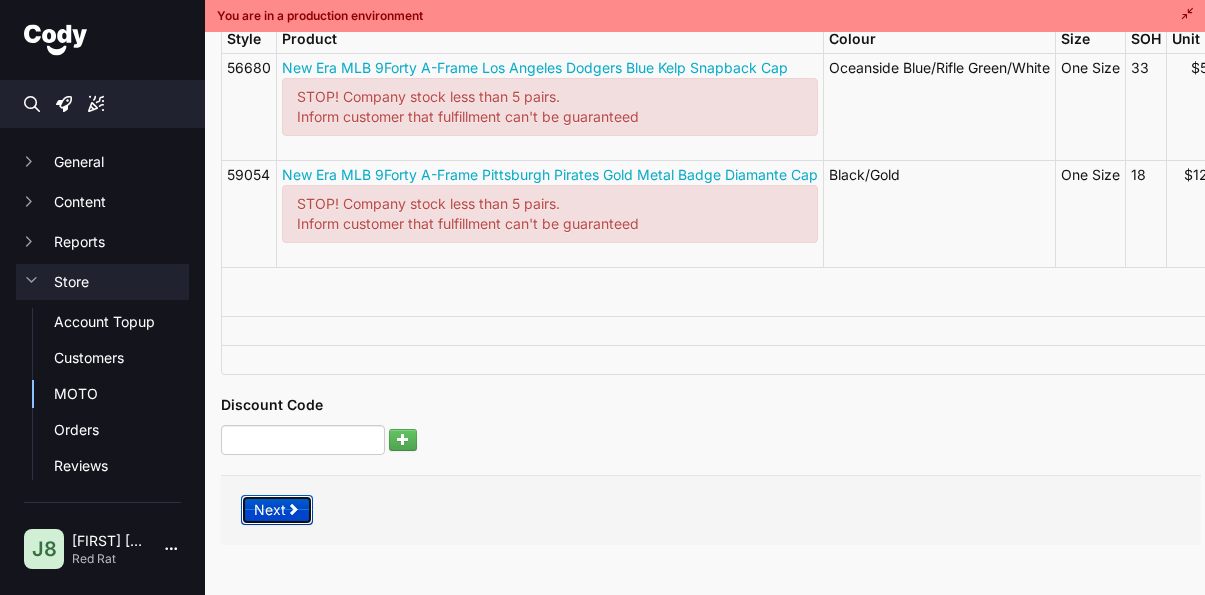 click at bounding box center [293, 509] 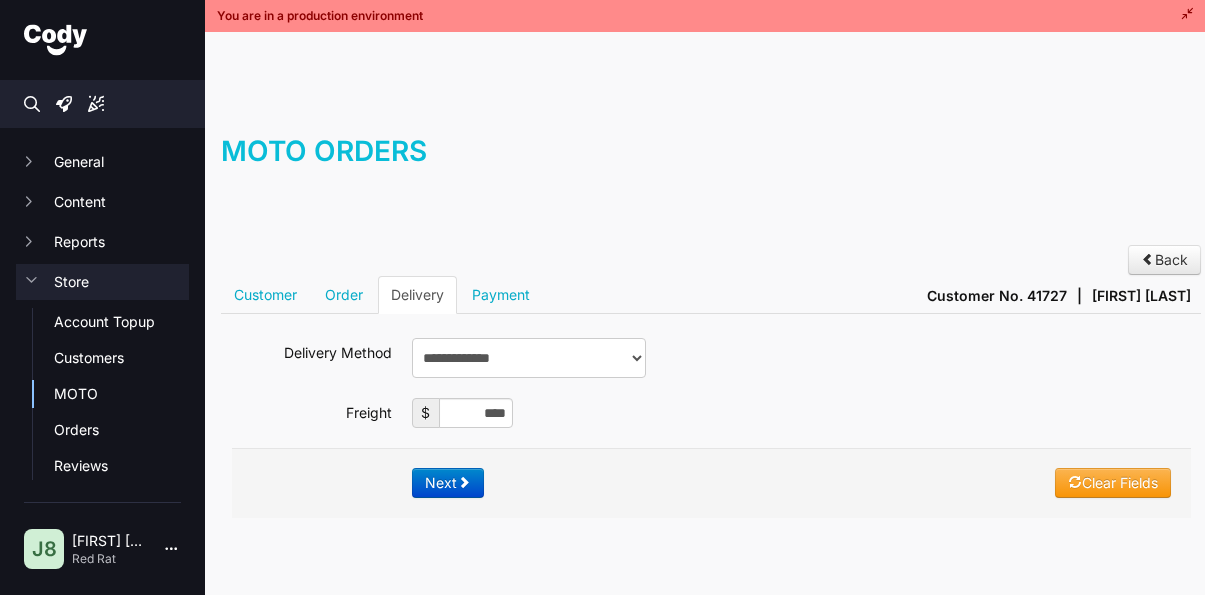 scroll, scrollTop: 0, scrollLeft: 0, axis: both 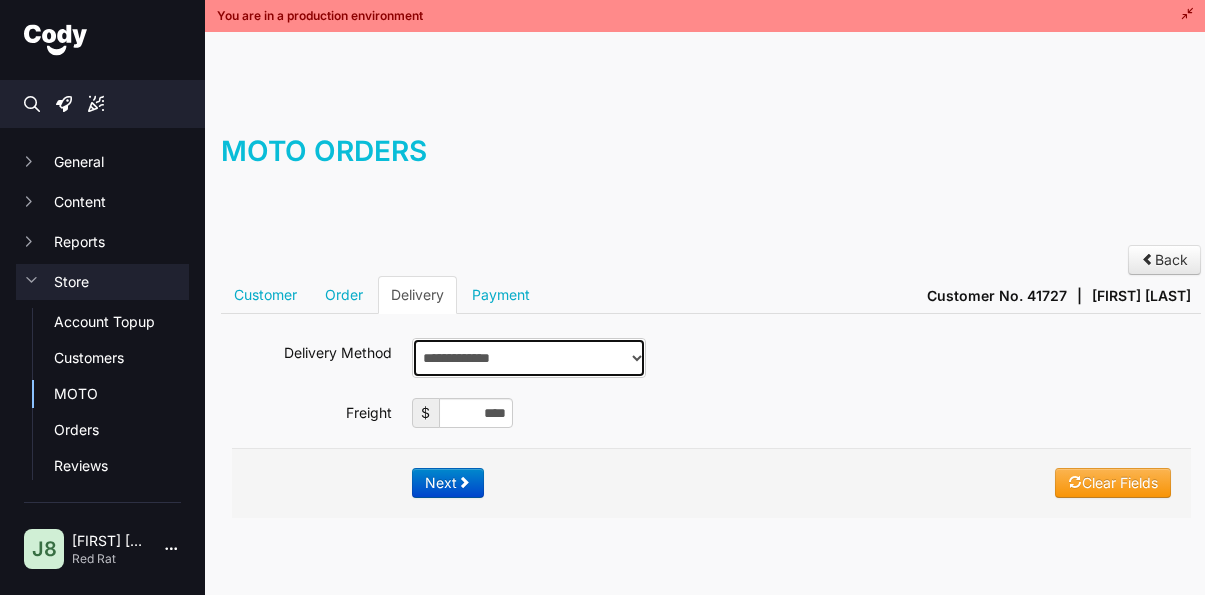 click on "**********" at bounding box center [529, 358] 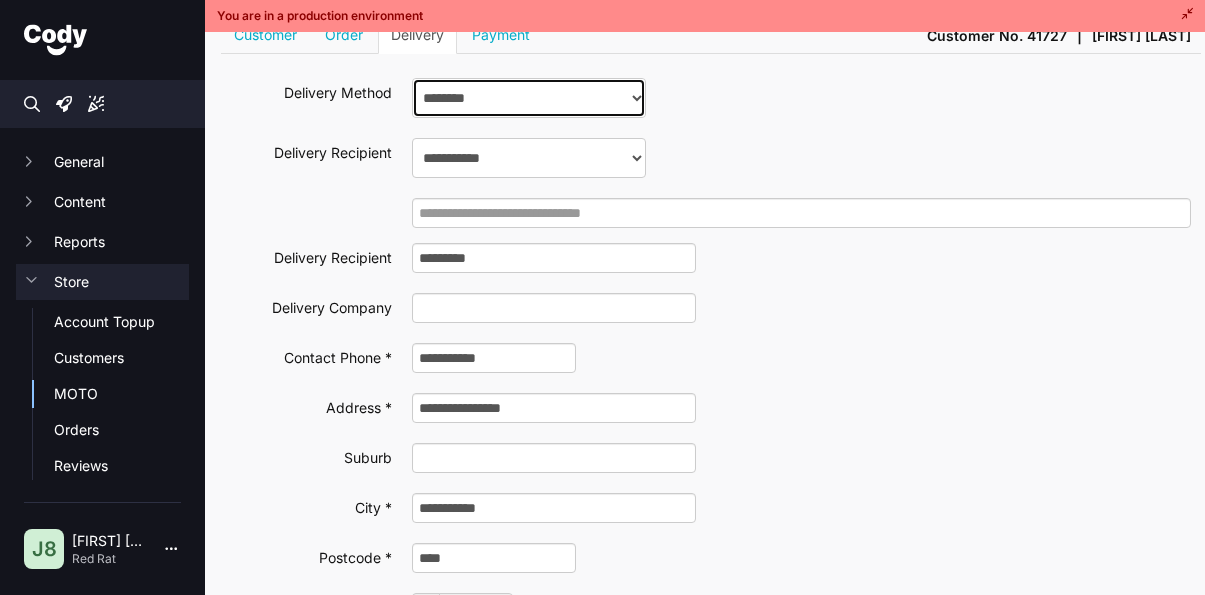 scroll, scrollTop: 300, scrollLeft: 0, axis: vertical 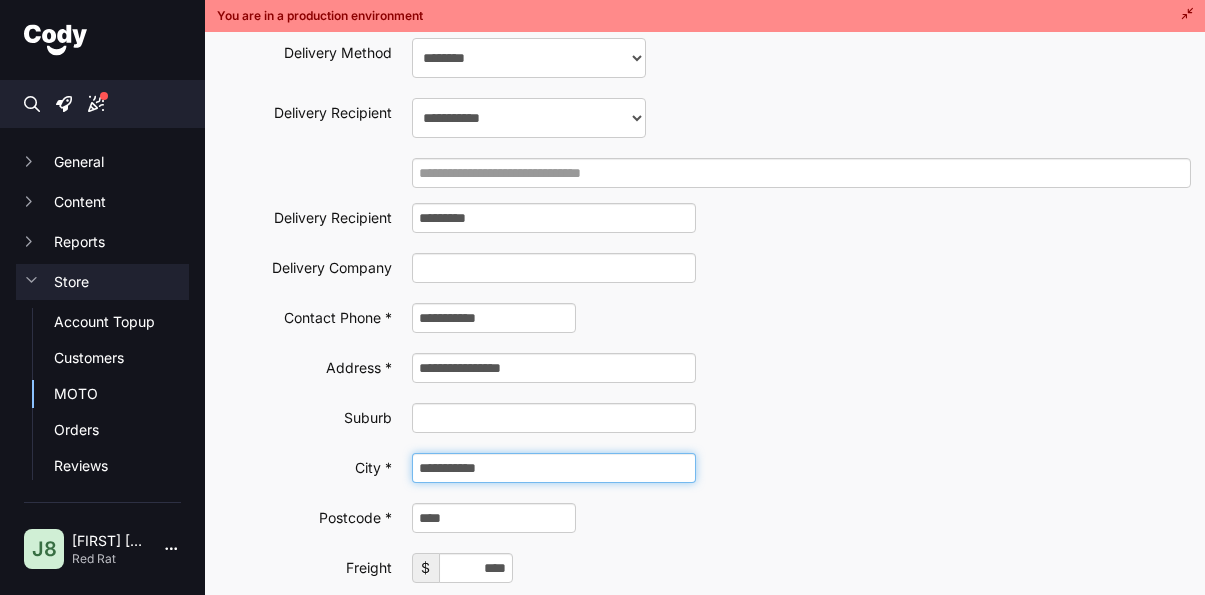 click on "**********" at bounding box center [554, 468] 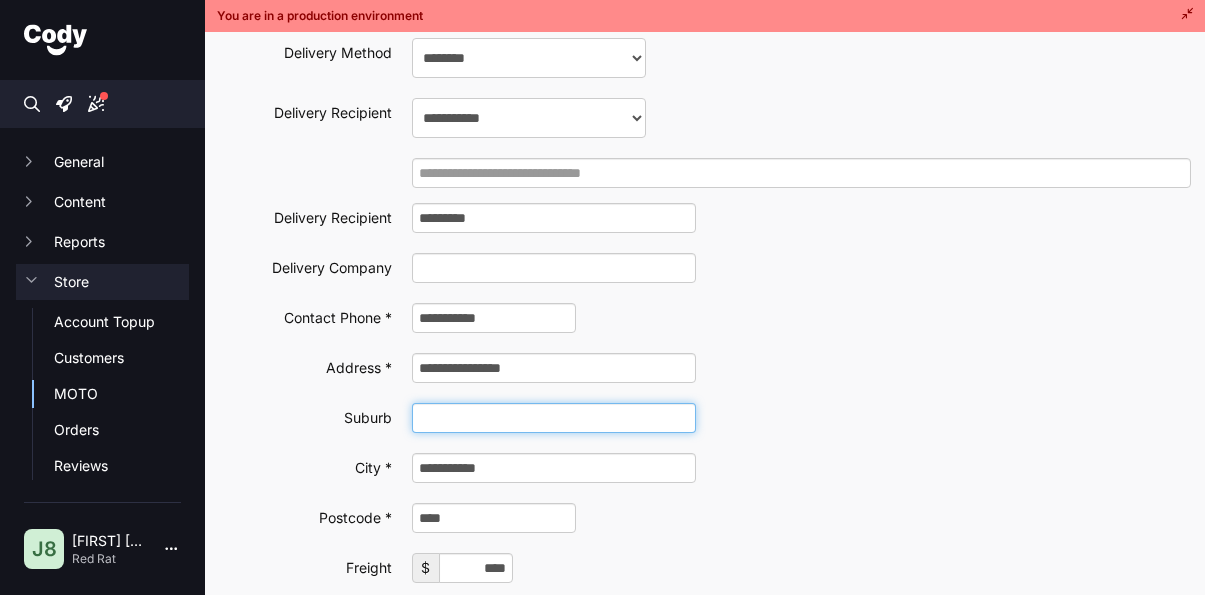 click at bounding box center (554, 418) 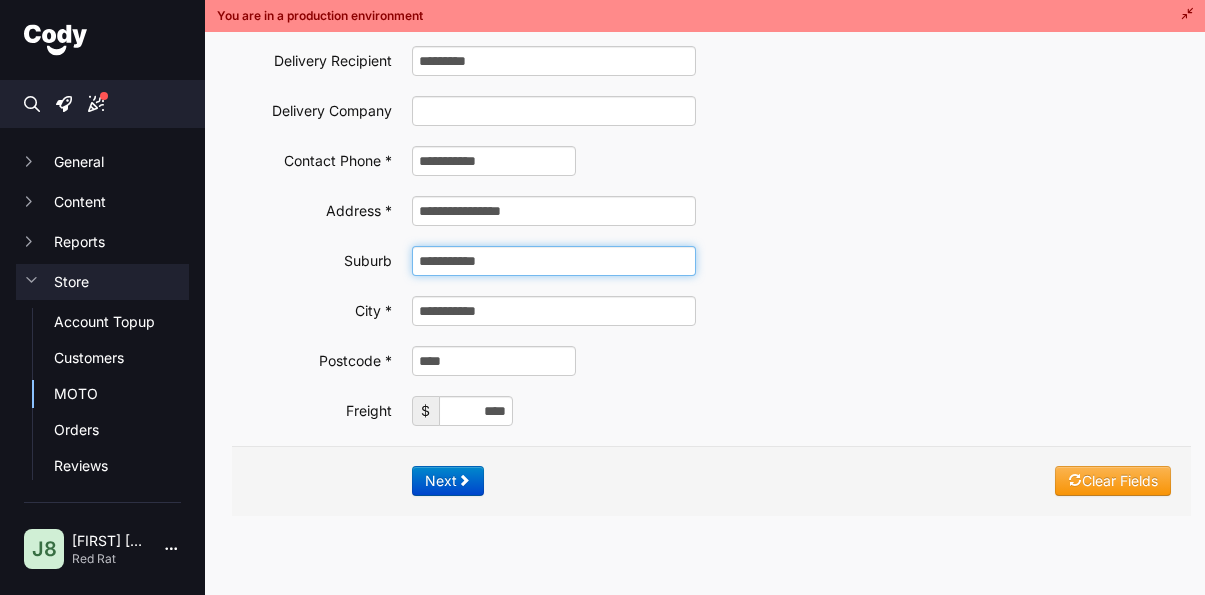 scroll, scrollTop: 472, scrollLeft: 0, axis: vertical 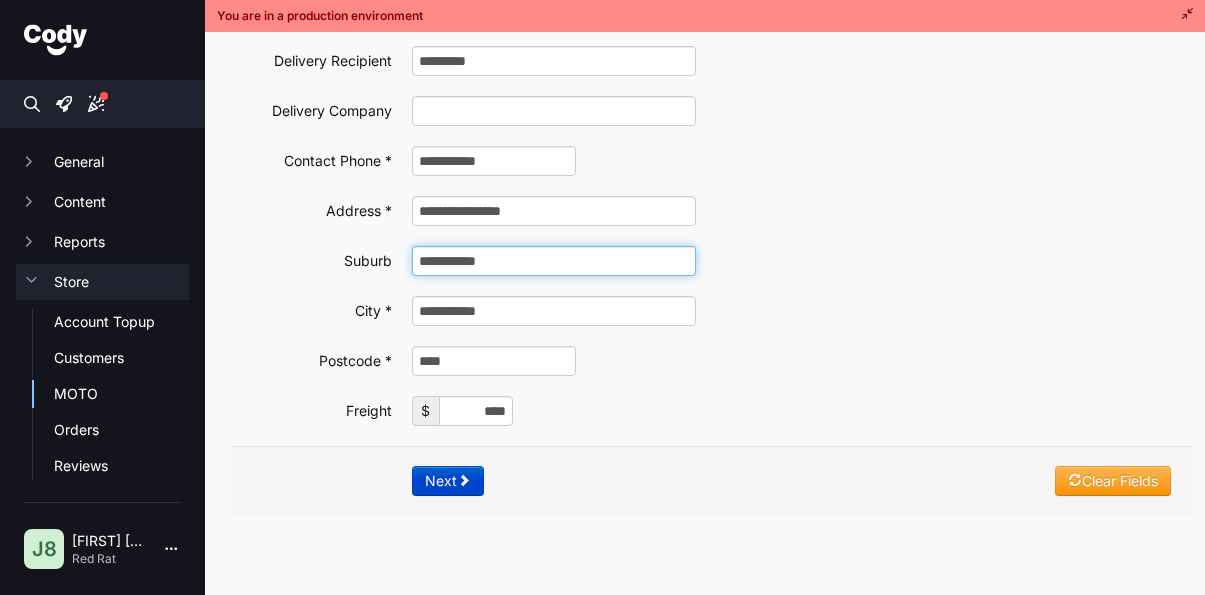 type on "**********" 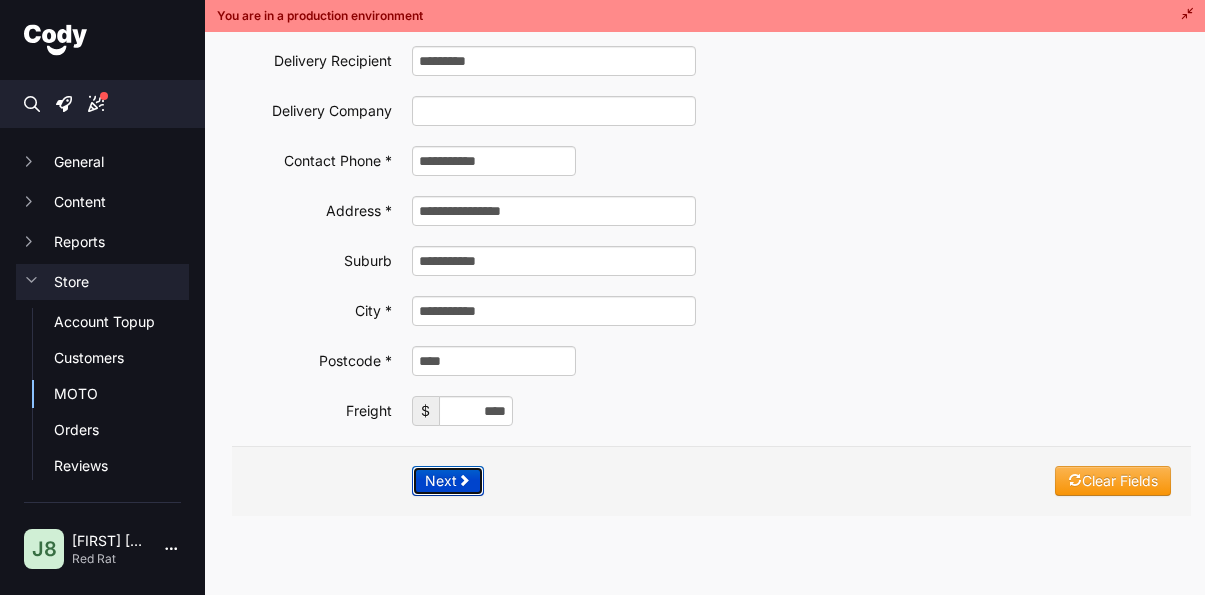 click on "Next" at bounding box center [448, 481] 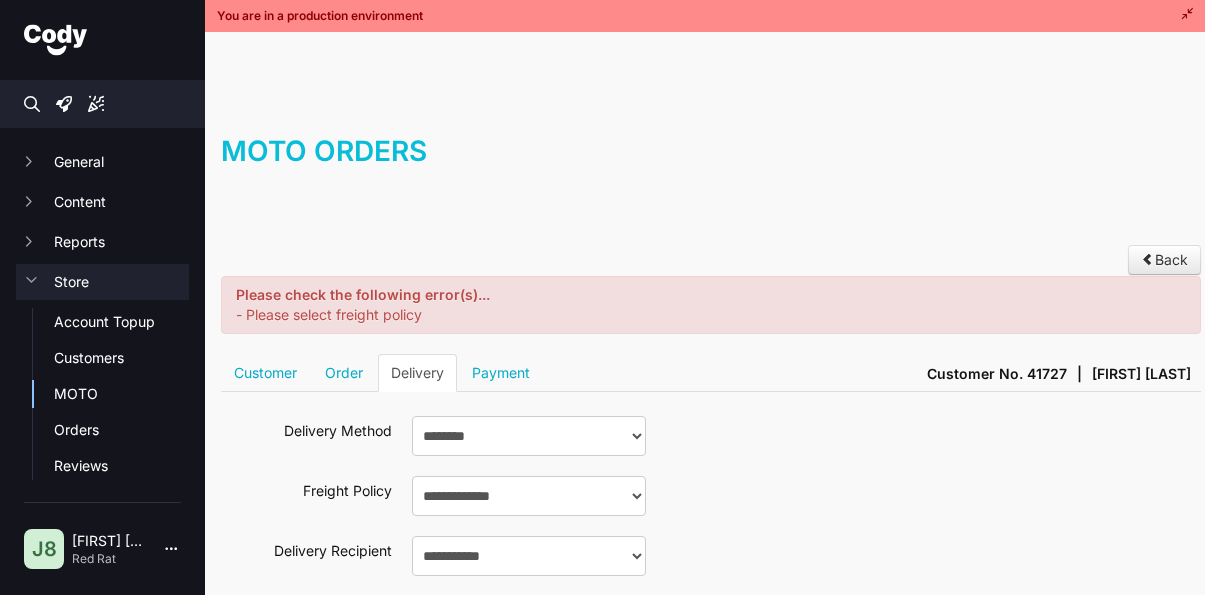 scroll, scrollTop: 0, scrollLeft: 0, axis: both 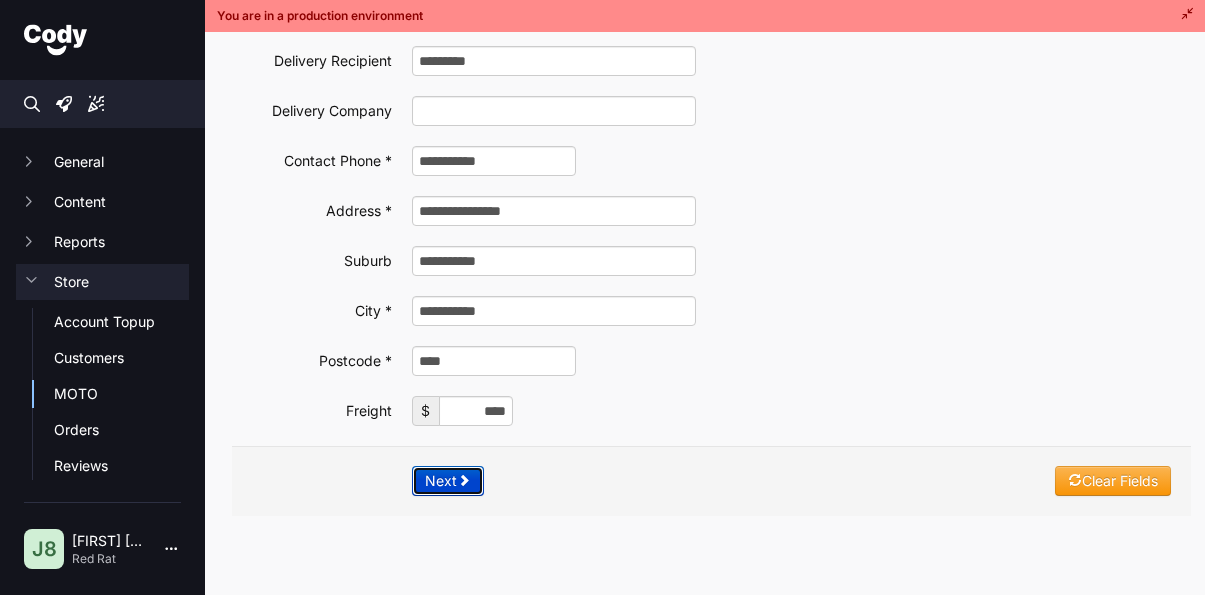 click on "Next" at bounding box center (448, 481) 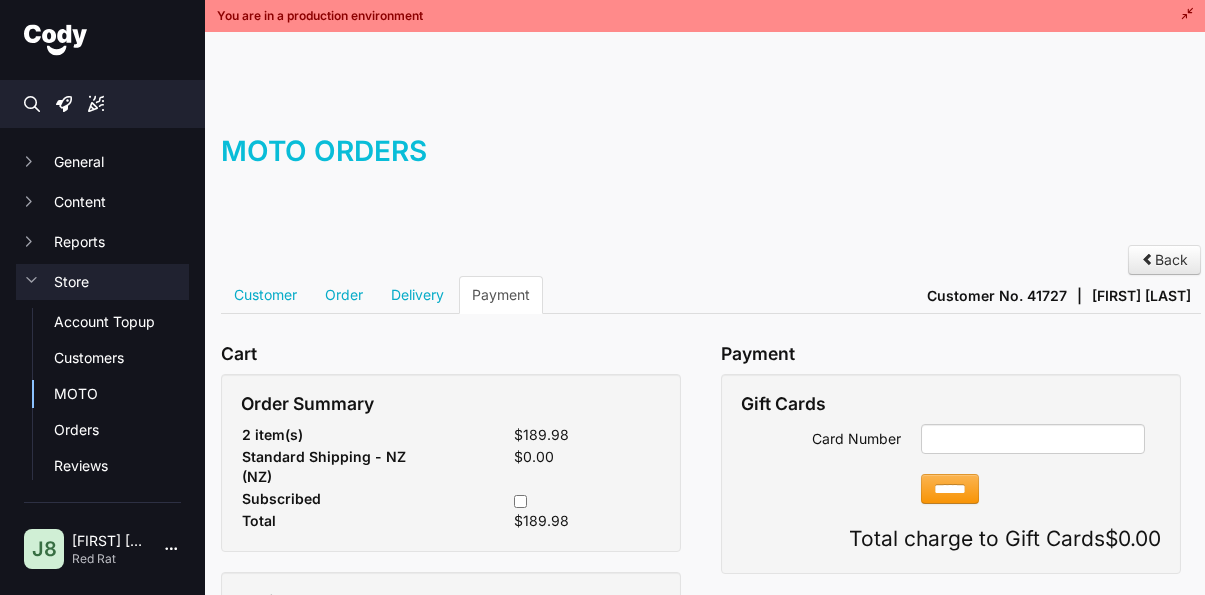 scroll, scrollTop: 0, scrollLeft: 0, axis: both 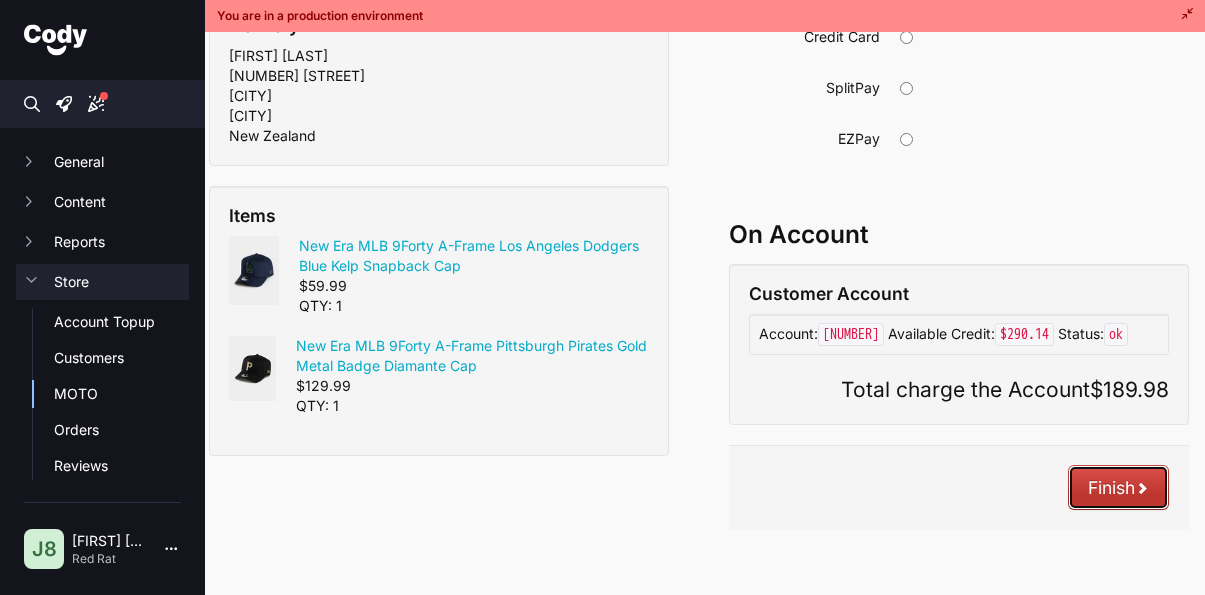 click on "Finish" at bounding box center [1118, 487] 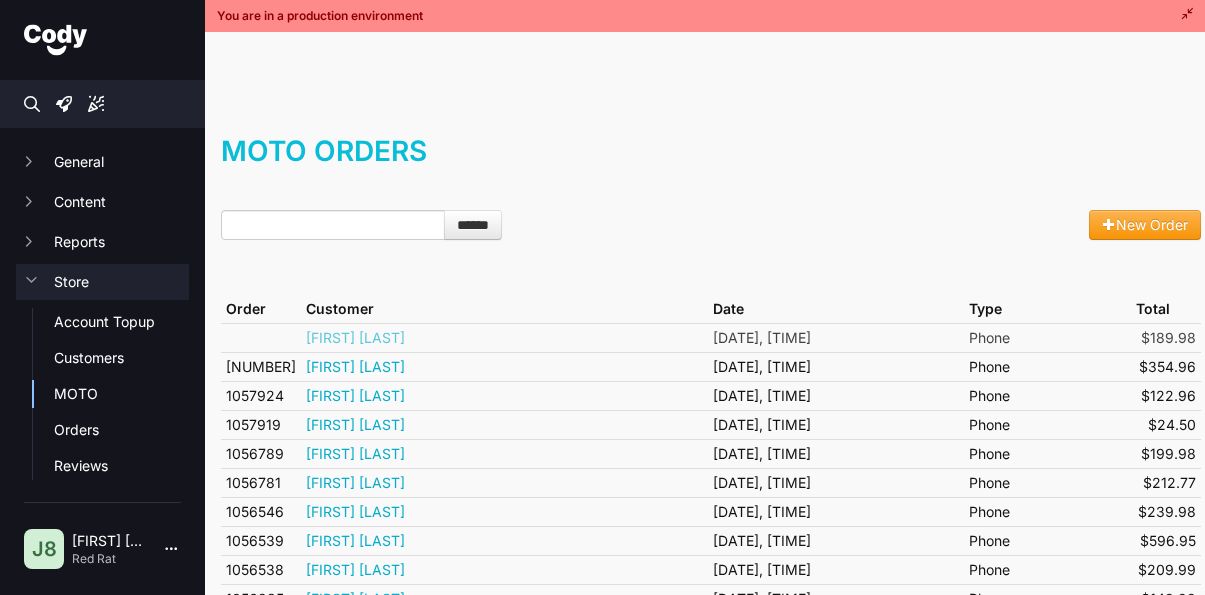 scroll, scrollTop: 0, scrollLeft: 0, axis: both 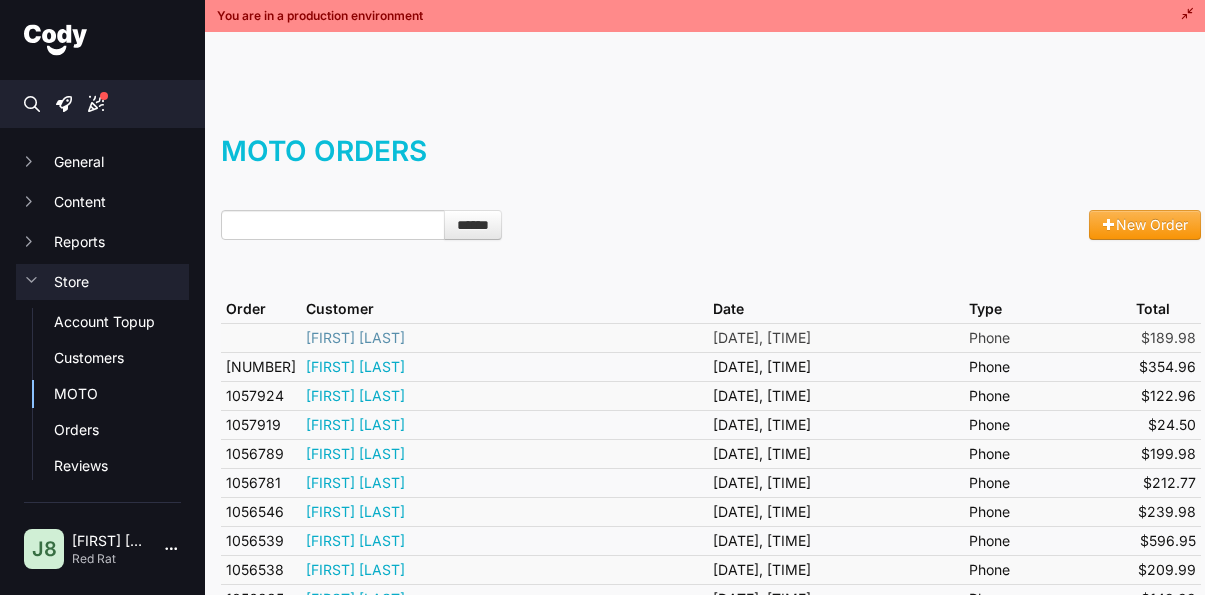 click on "[FIRST] [LAST]" at bounding box center (355, 337) 